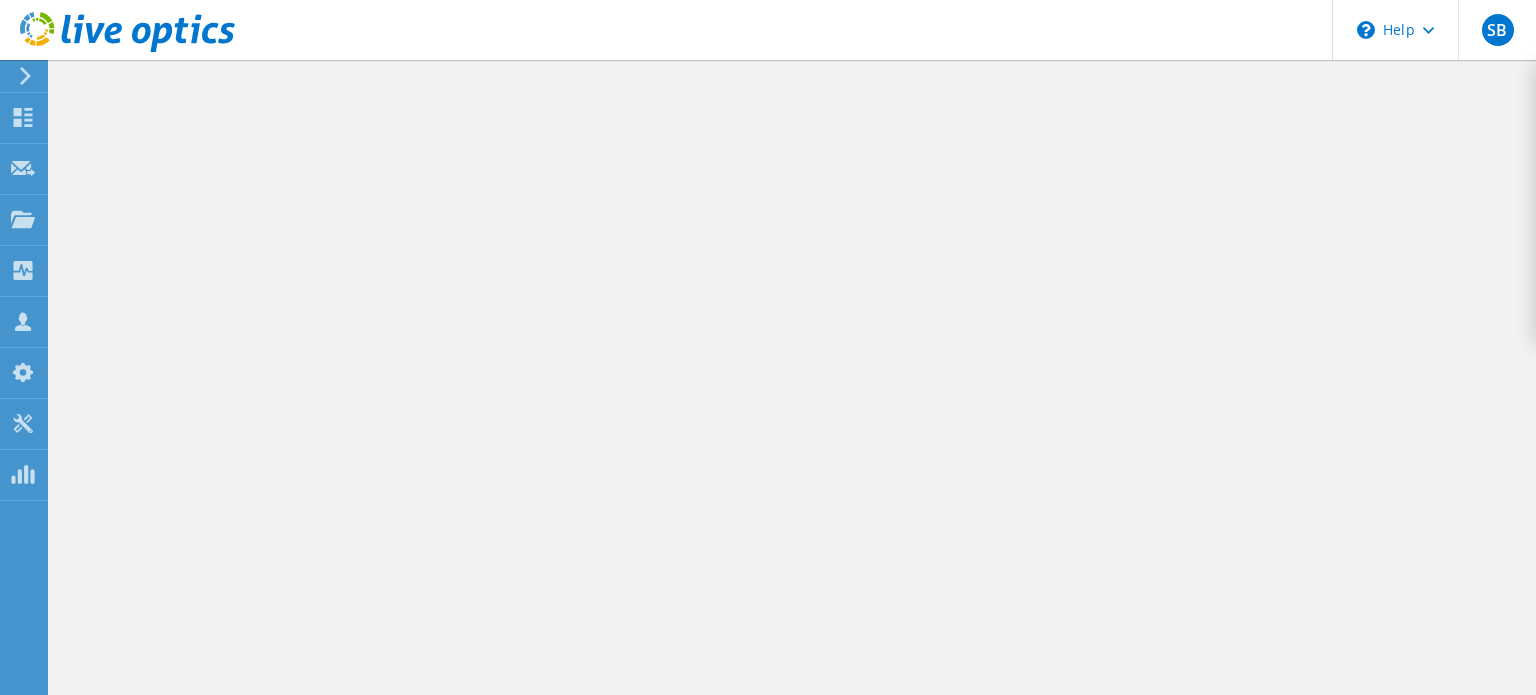 scroll, scrollTop: 0, scrollLeft: 0, axis: both 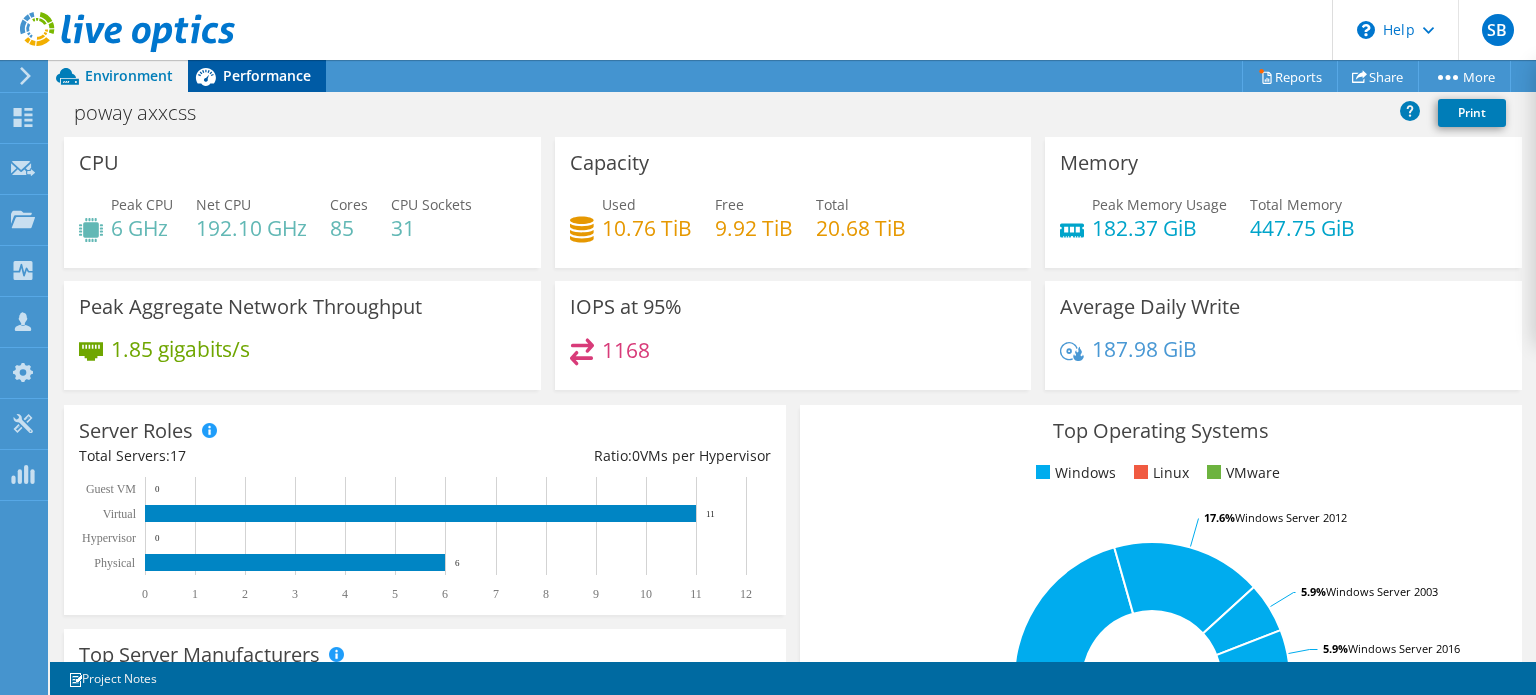 click on "Performance" at bounding box center [267, 75] 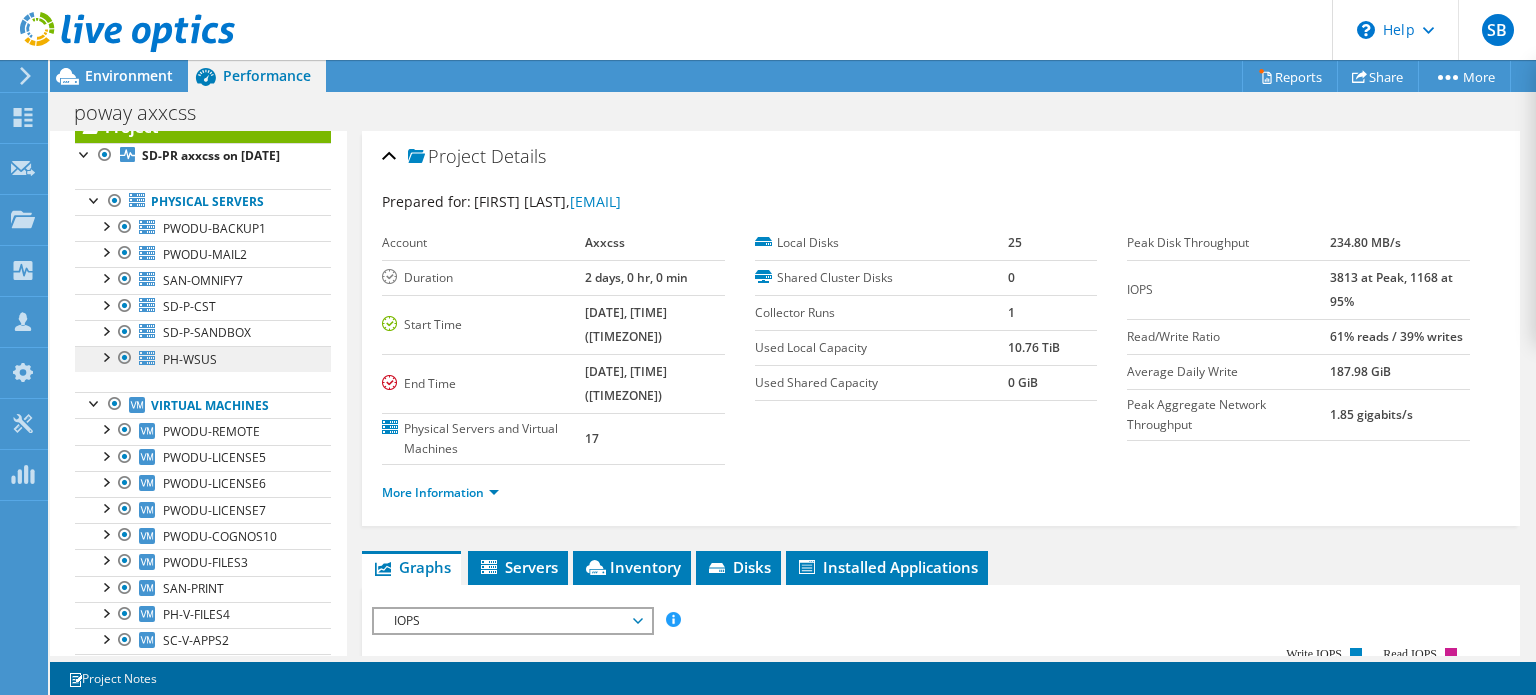 scroll, scrollTop: 0, scrollLeft: 0, axis: both 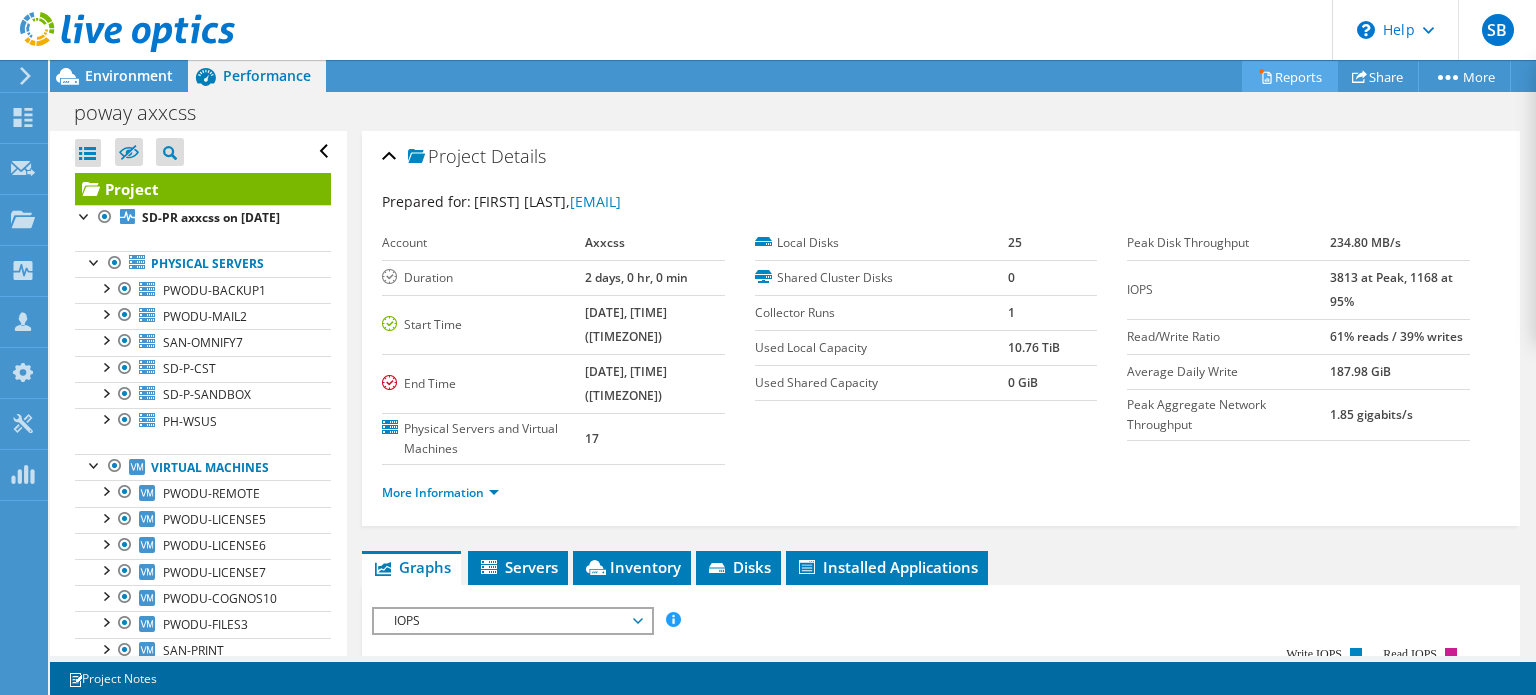 click on "Reports" at bounding box center (1290, 76) 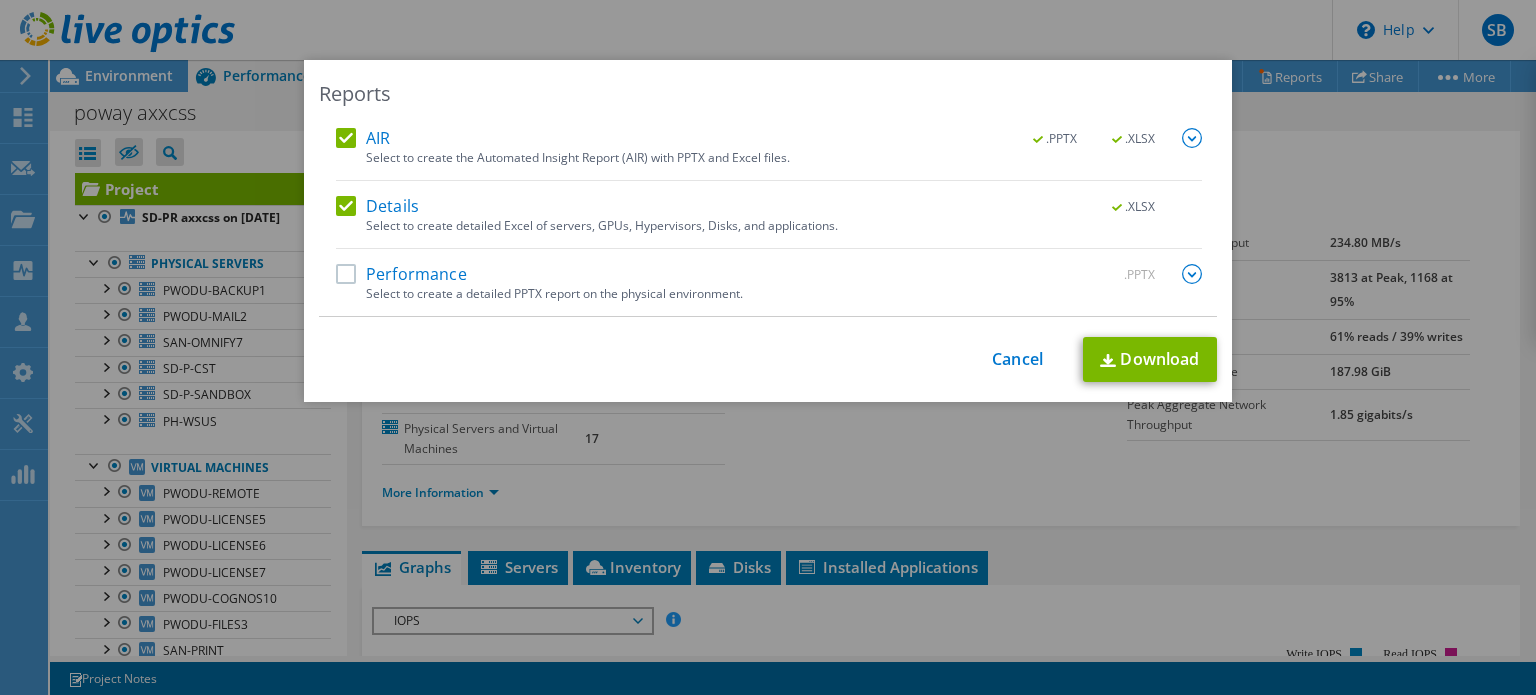 click on "Reports
AIR
.PPTX
.XLSX
Select to create the Automated Insight Report (AIR) with PPTX and Excel files.
.PPTX
.XLSX
Details 6" at bounding box center [768, 347] 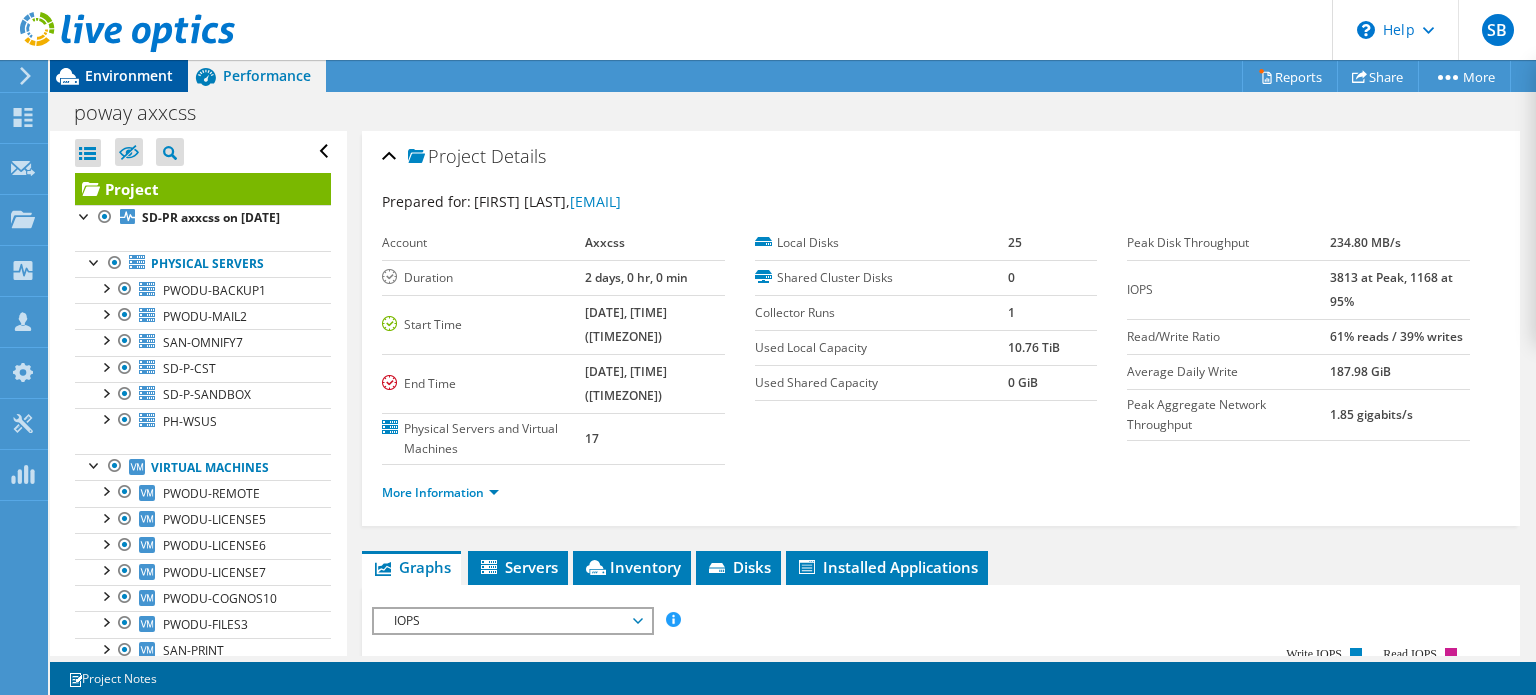 click on "Environment" at bounding box center (129, 75) 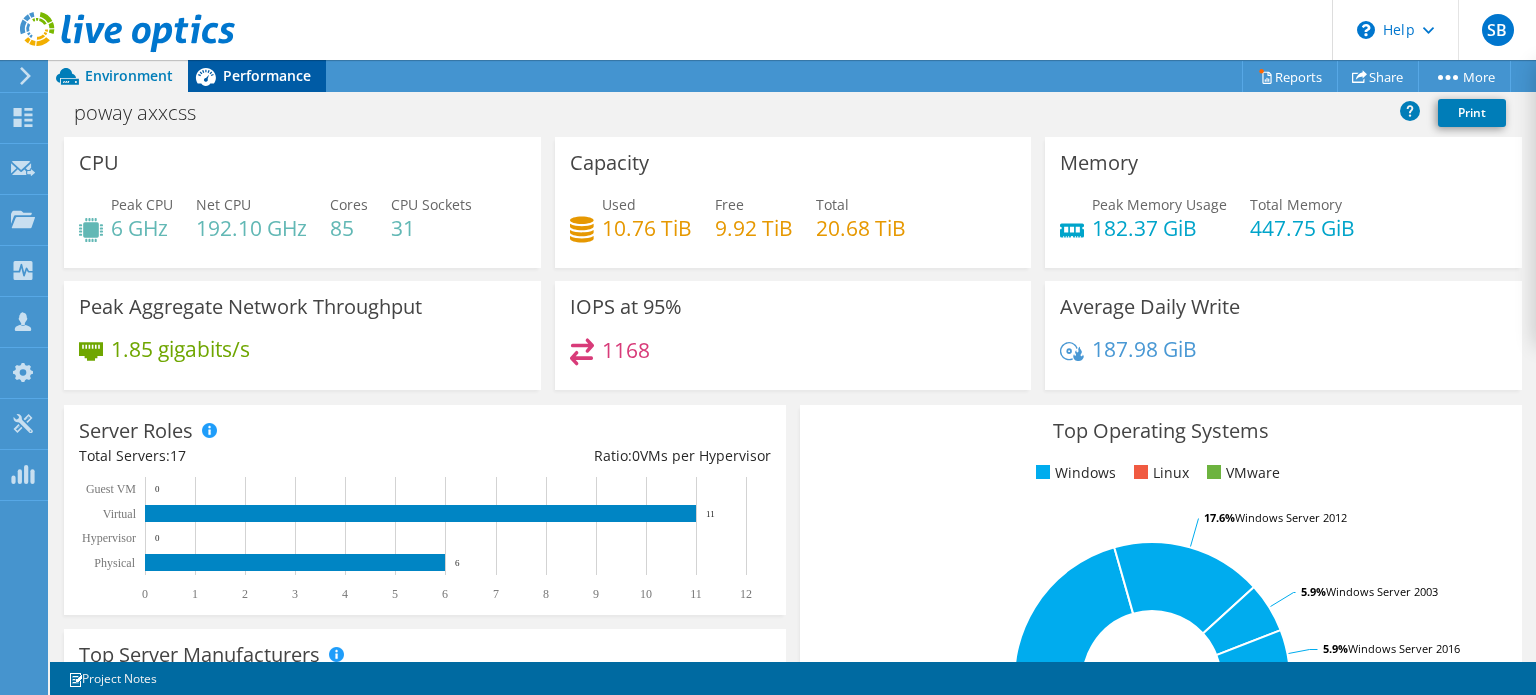 click on "Performance" at bounding box center [267, 75] 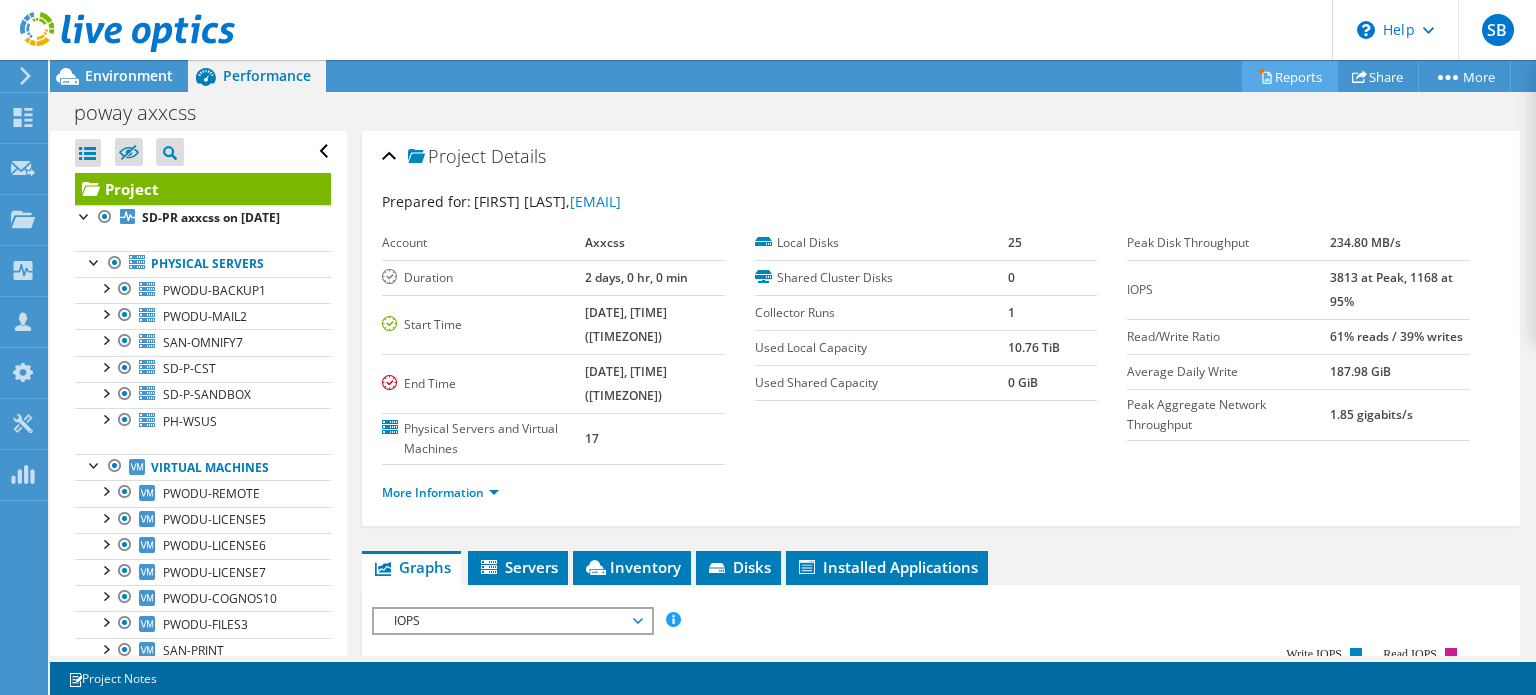 click on "Reports" at bounding box center [1290, 76] 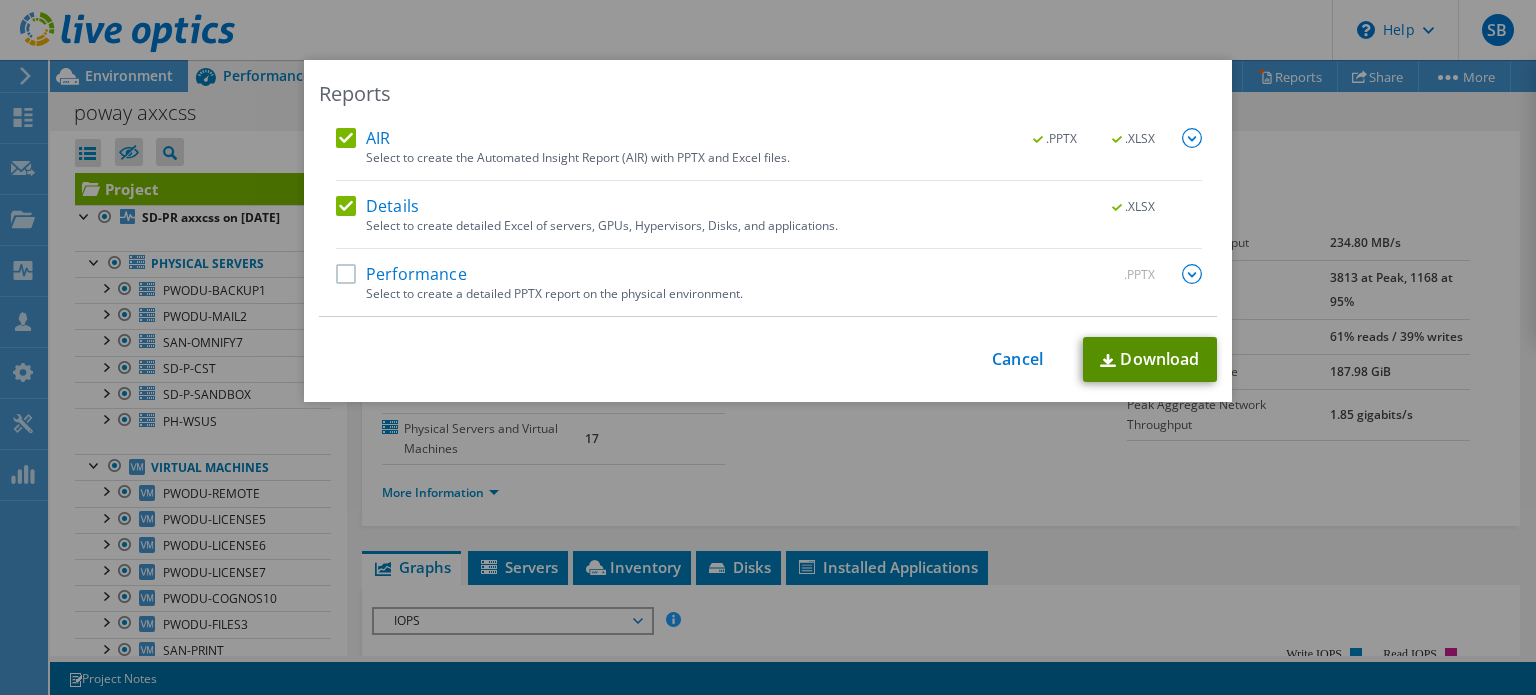 drag, startPoint x: 1134, startPoint y: 353, endPoint x: 1129, endPoint y: 363, distance: 11.18034 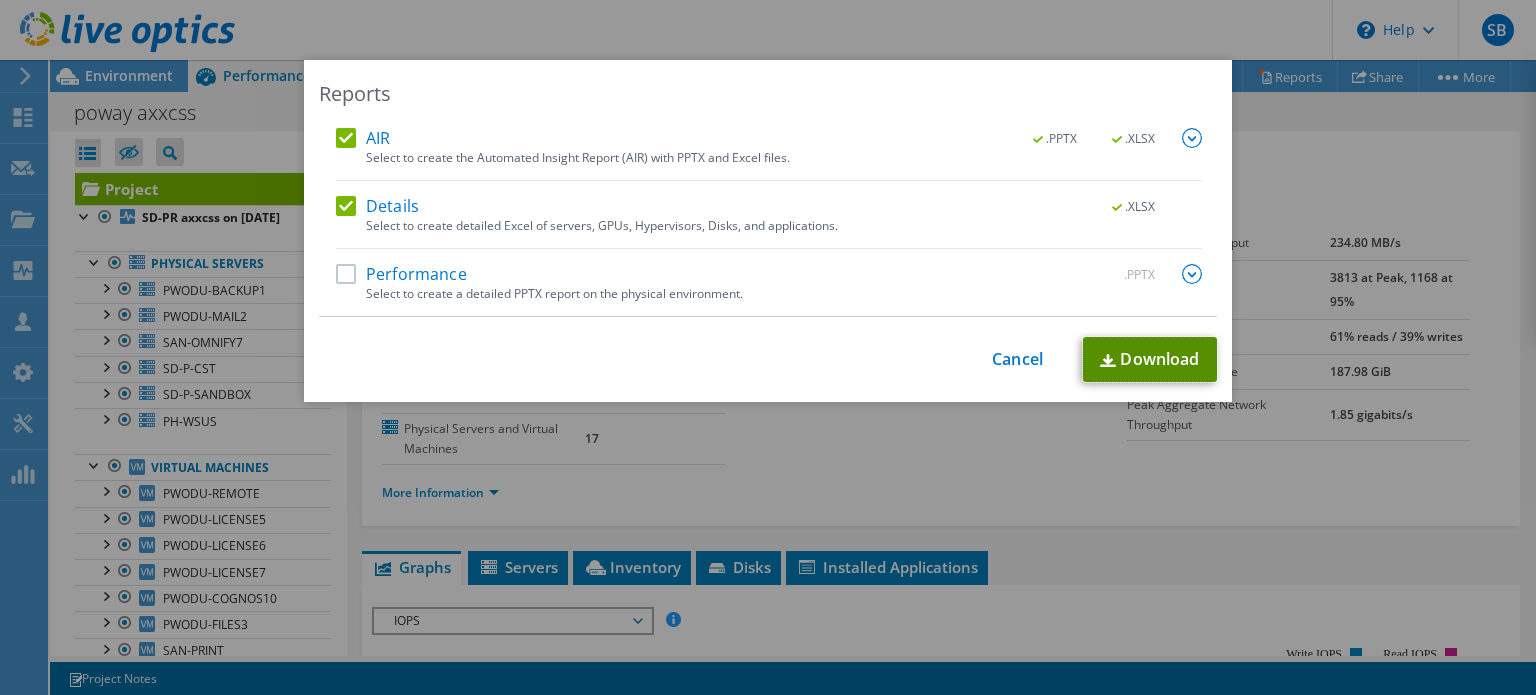 click on "Download" at bounding box center (1150, 359) 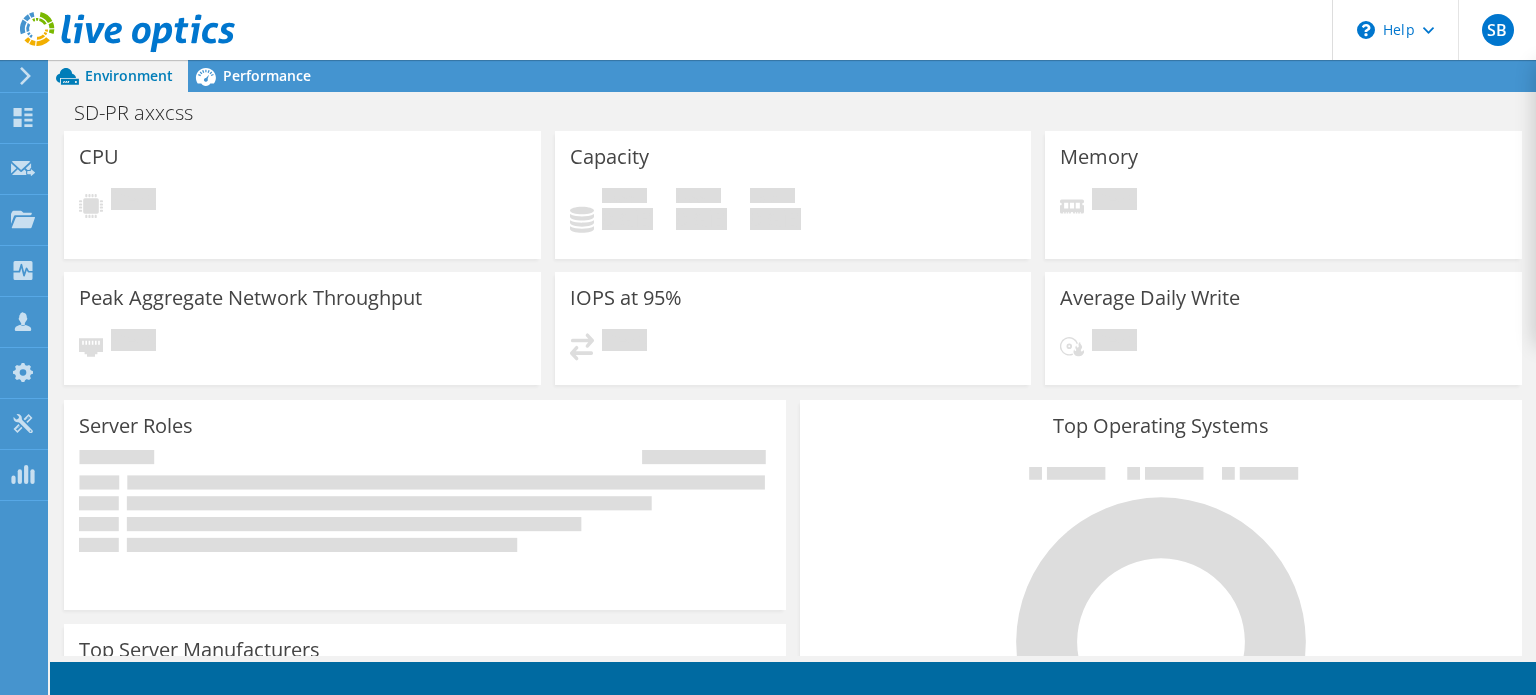 scroll, scrollTop: 0, scrollLeft: 0, axis: both 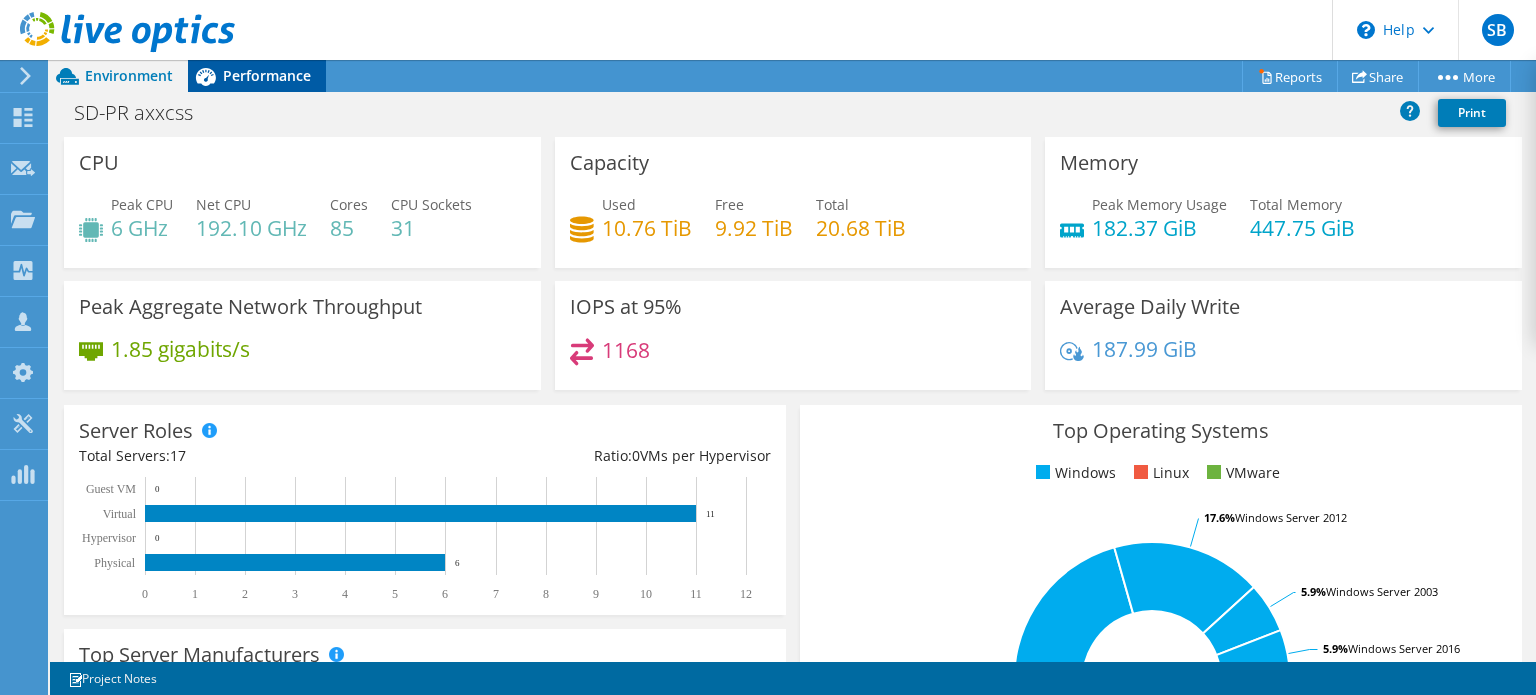 click on "Performance" at bounding box center [267, 75] 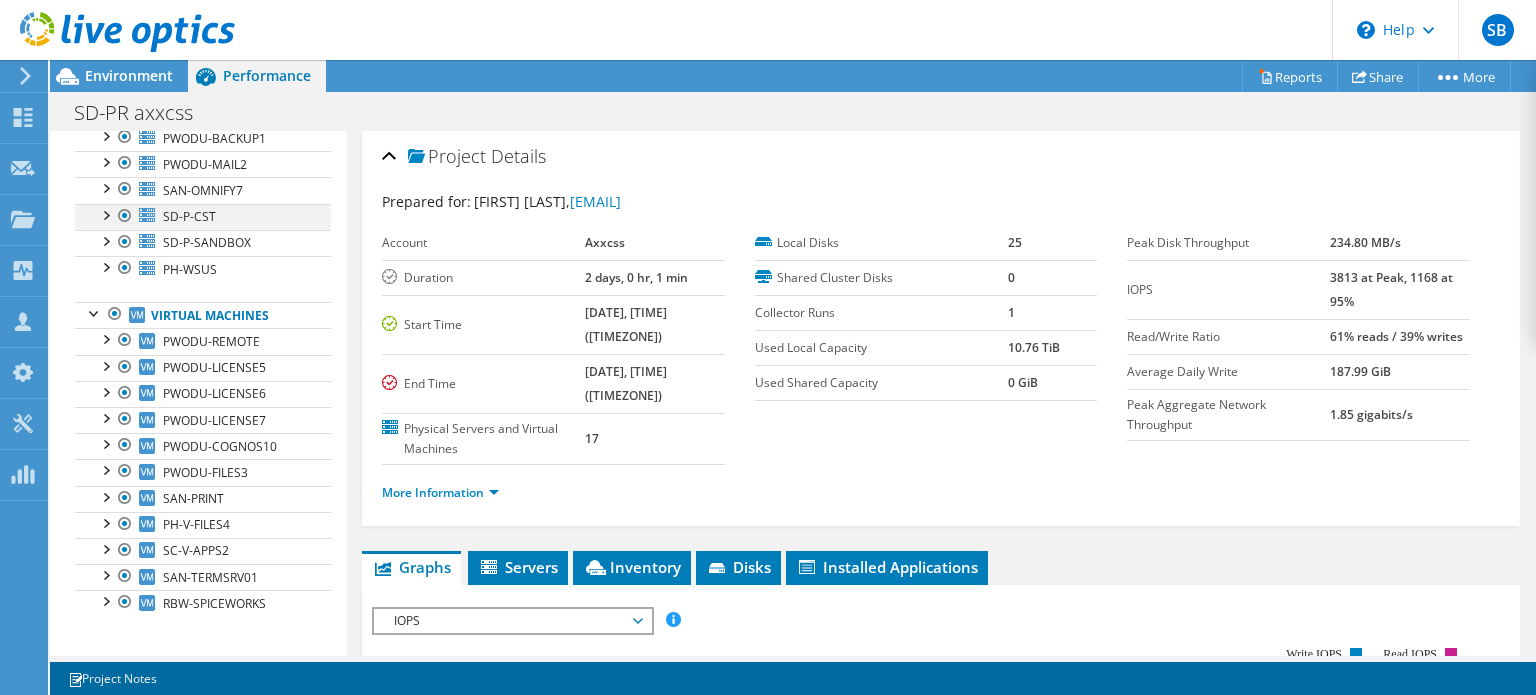scroll, scrollTop: 0, scrollLeft: 0, axis: both 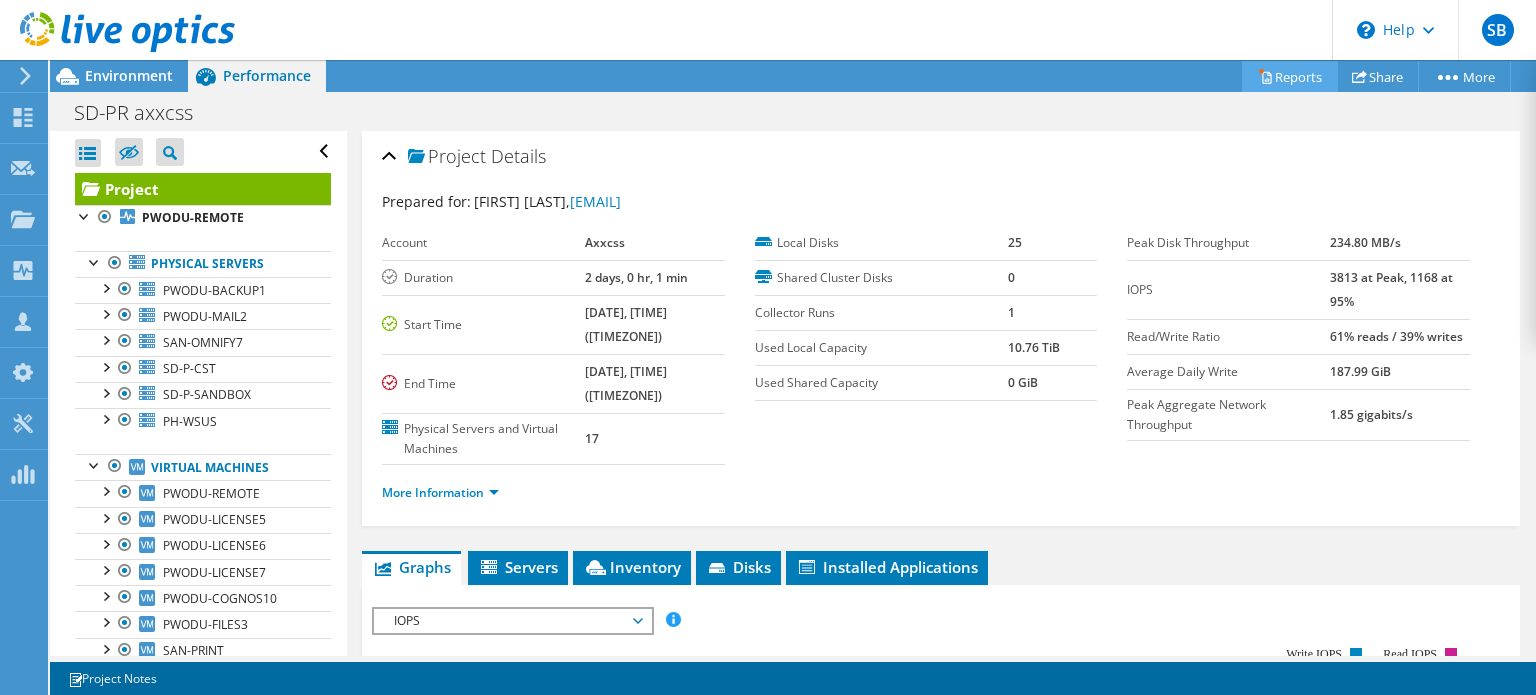 click on "Reports" at bounding box center [1290, 76] 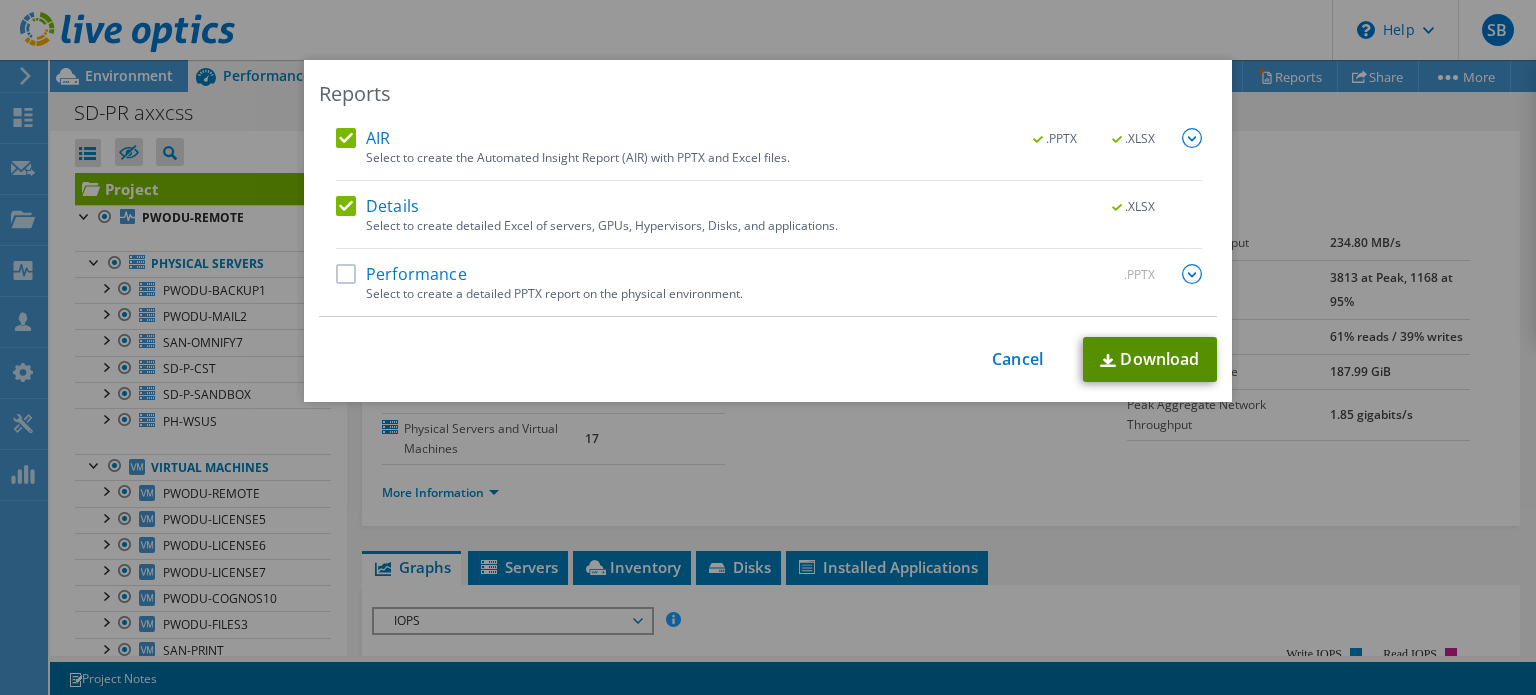 click on "Download" at bounding box center (1150, 359) 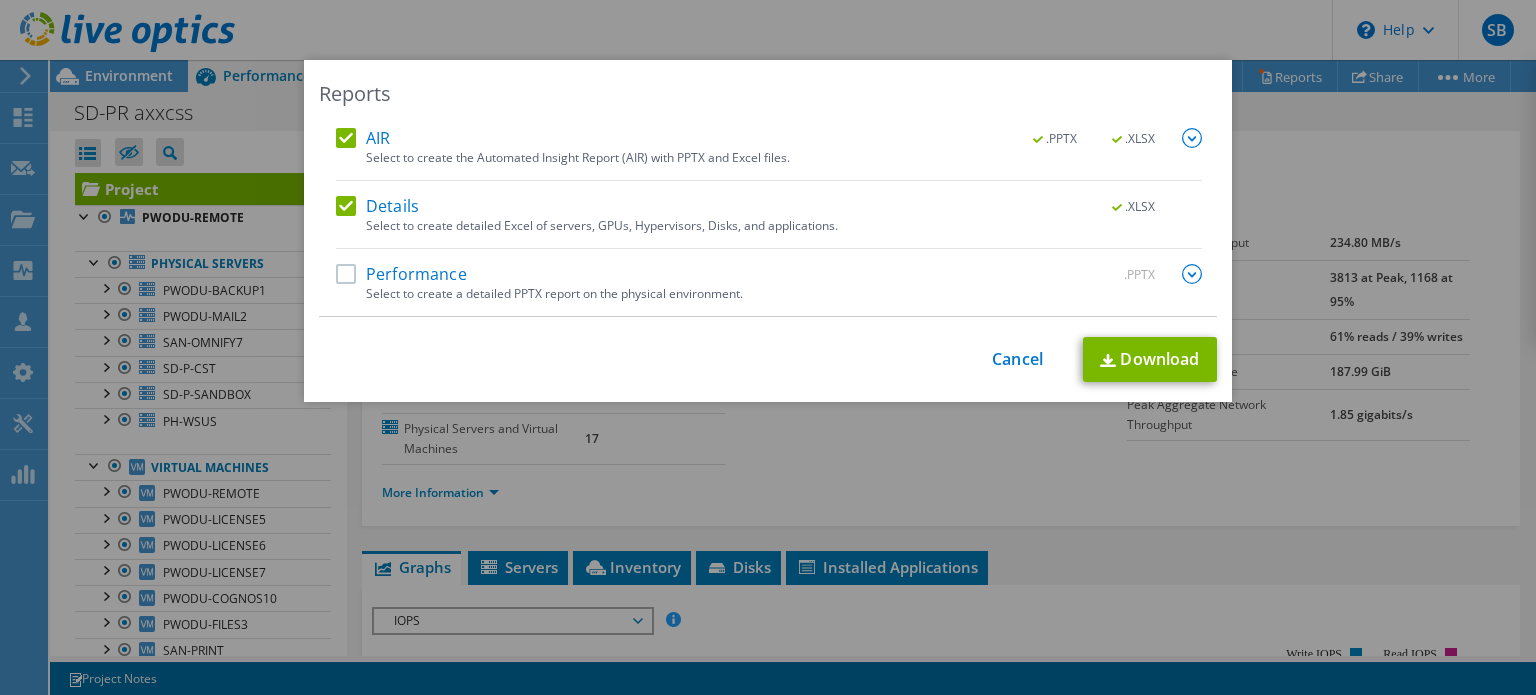 click on "Reports
AIR
.PPTX
.XLSX
Select to create the Automated Insight Report (AIR) with PPTX and Excel files.
.PPTX
.XLSX" at bounding box center (768, 347) 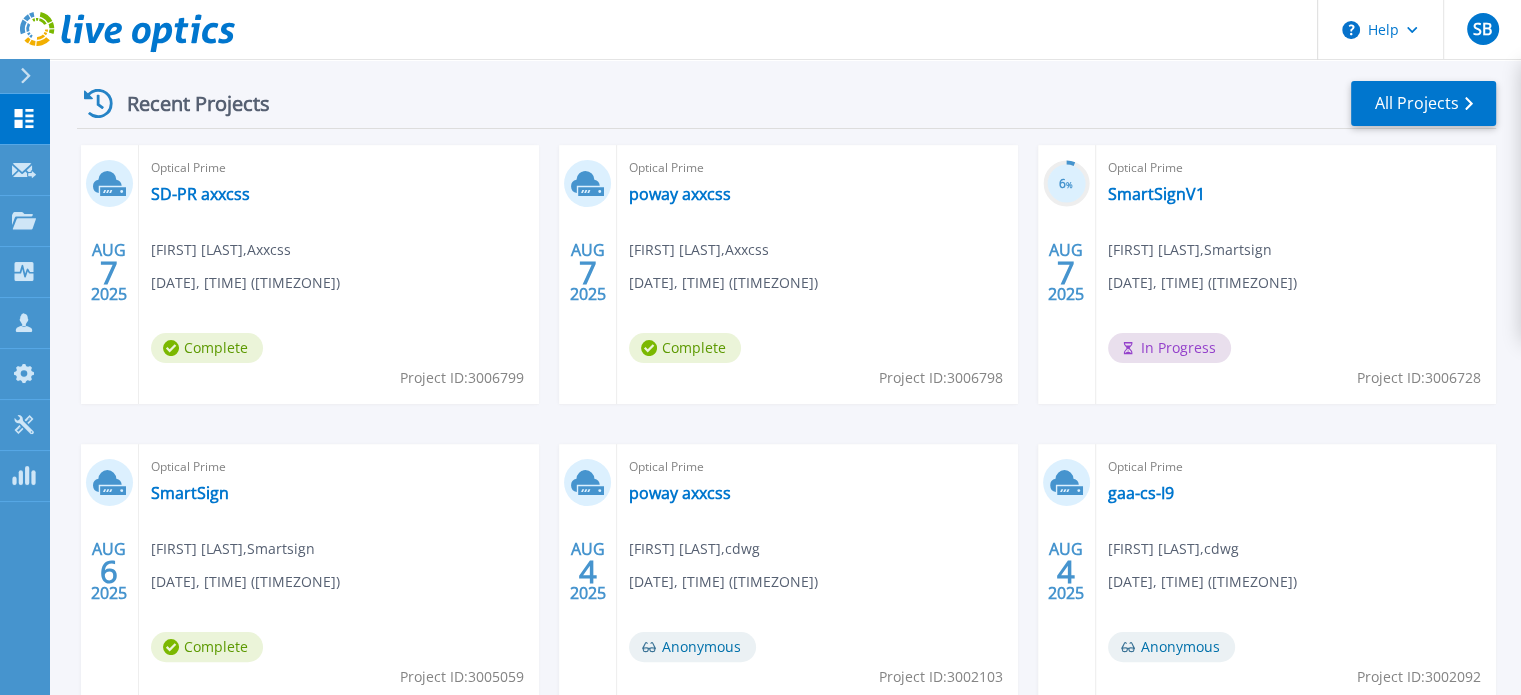 scroll, scrollTop: 112, scrollLeft: 0, axis: vertical 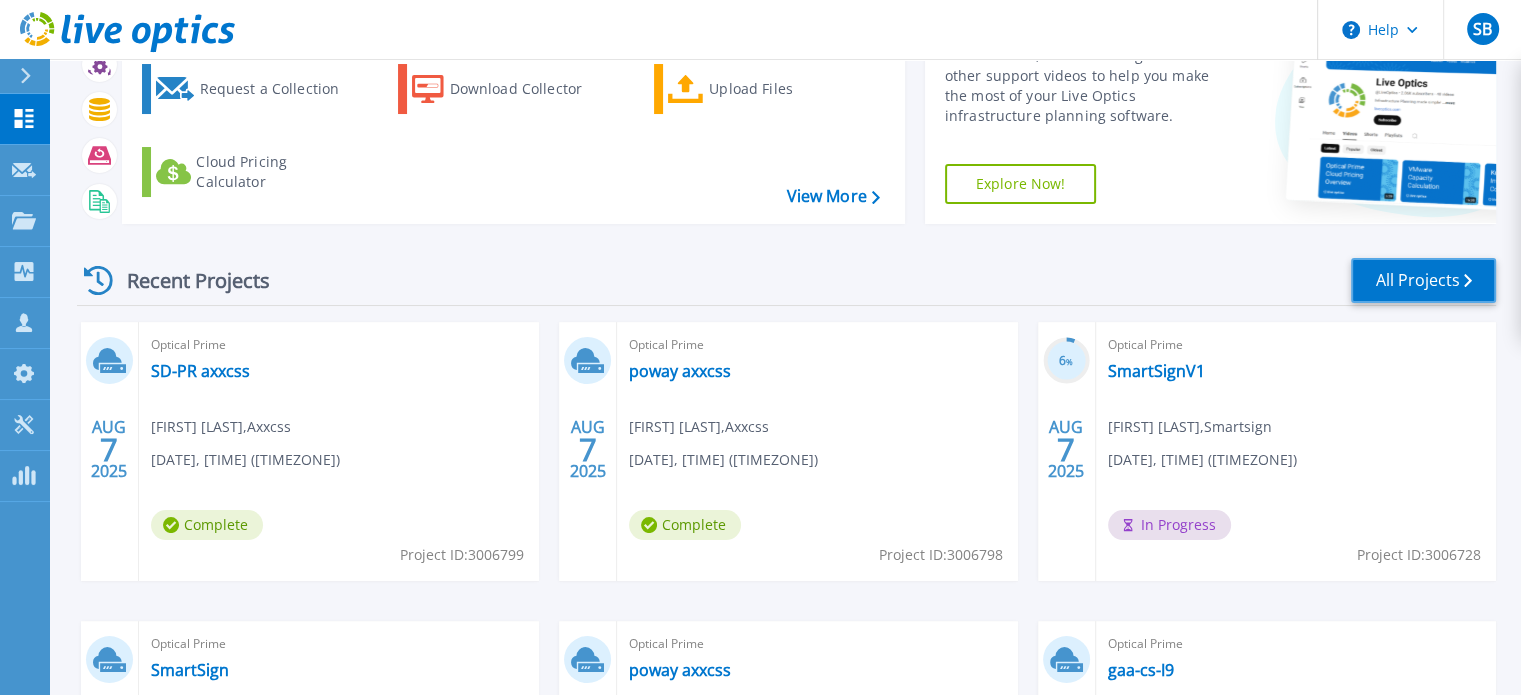 click on "All Projects" at bounding box center (1423, 280) 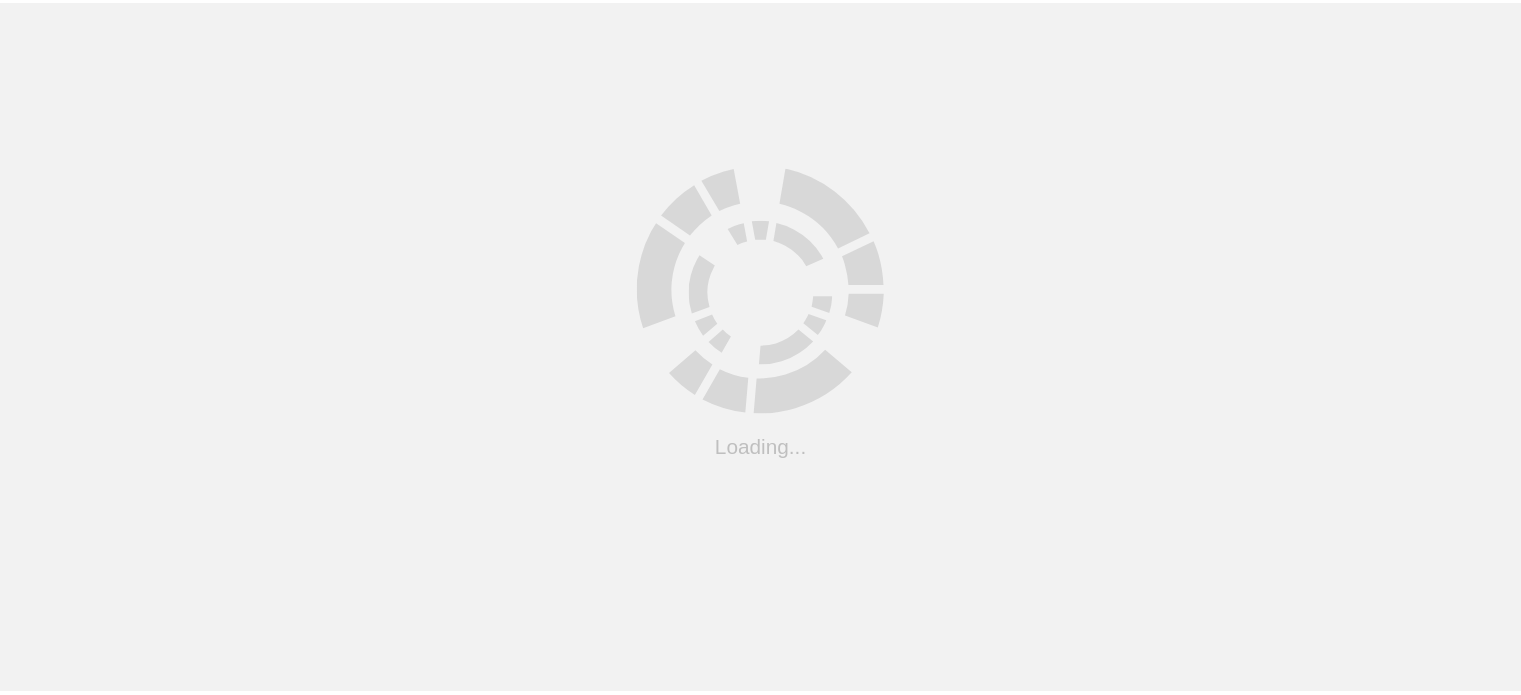 scroll, scrollTop: 0, scrollLeft: 0, axis: both 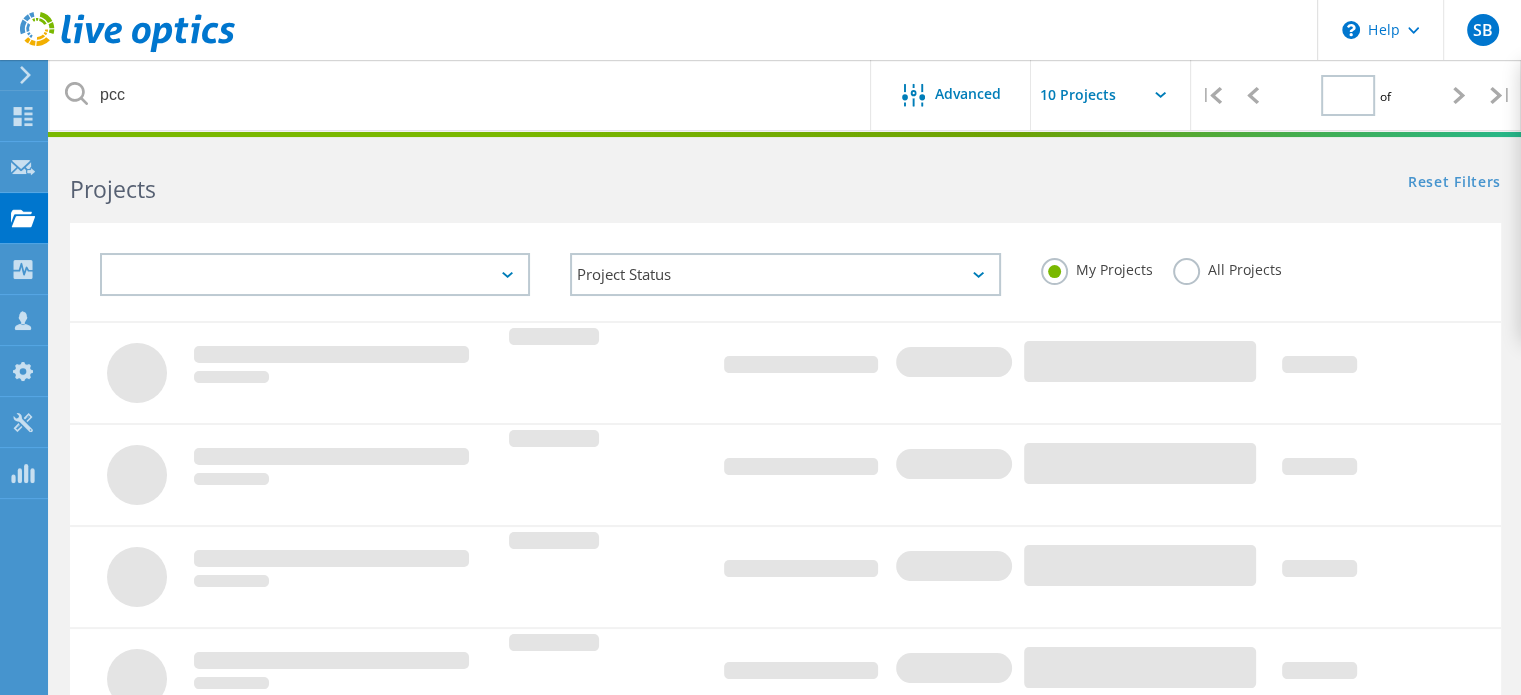 type on "1" 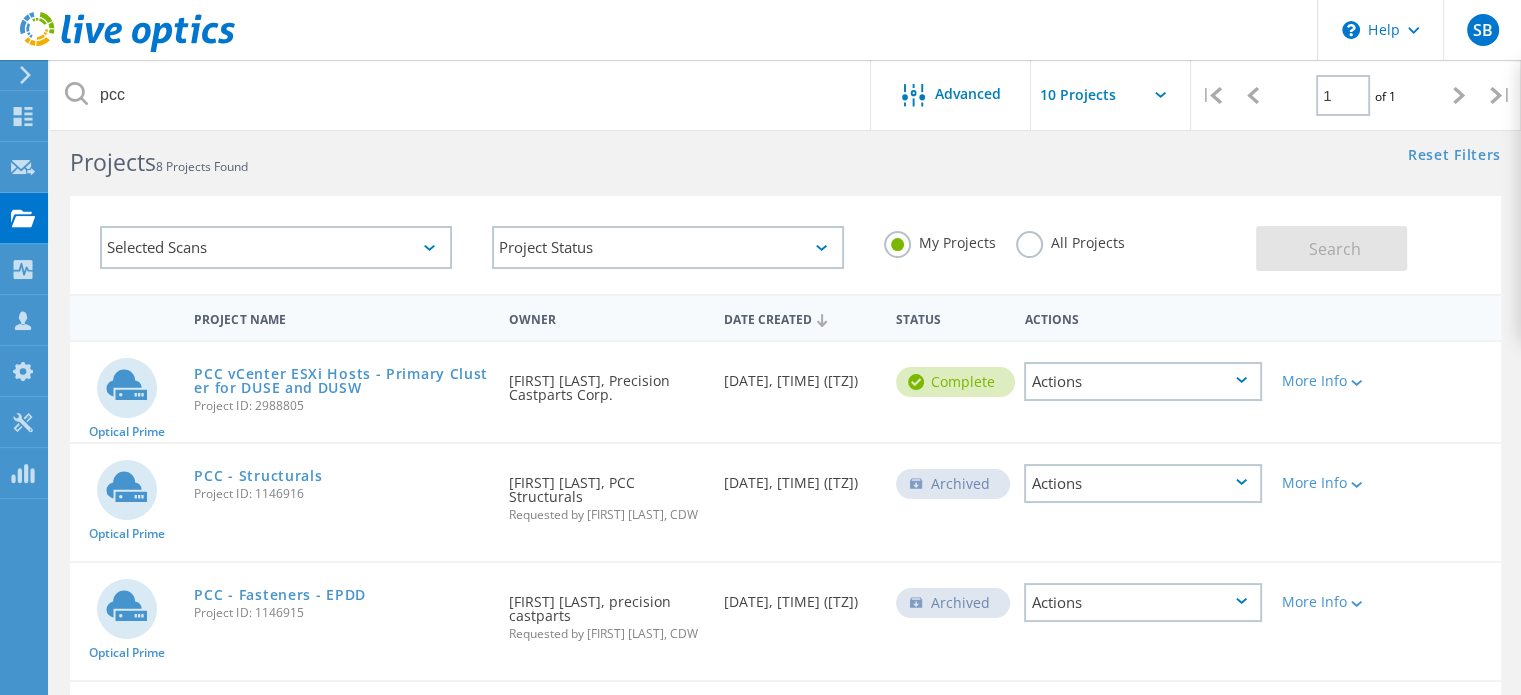 scroll, scrollTop: 0, scrollLeft: 0, axis: both 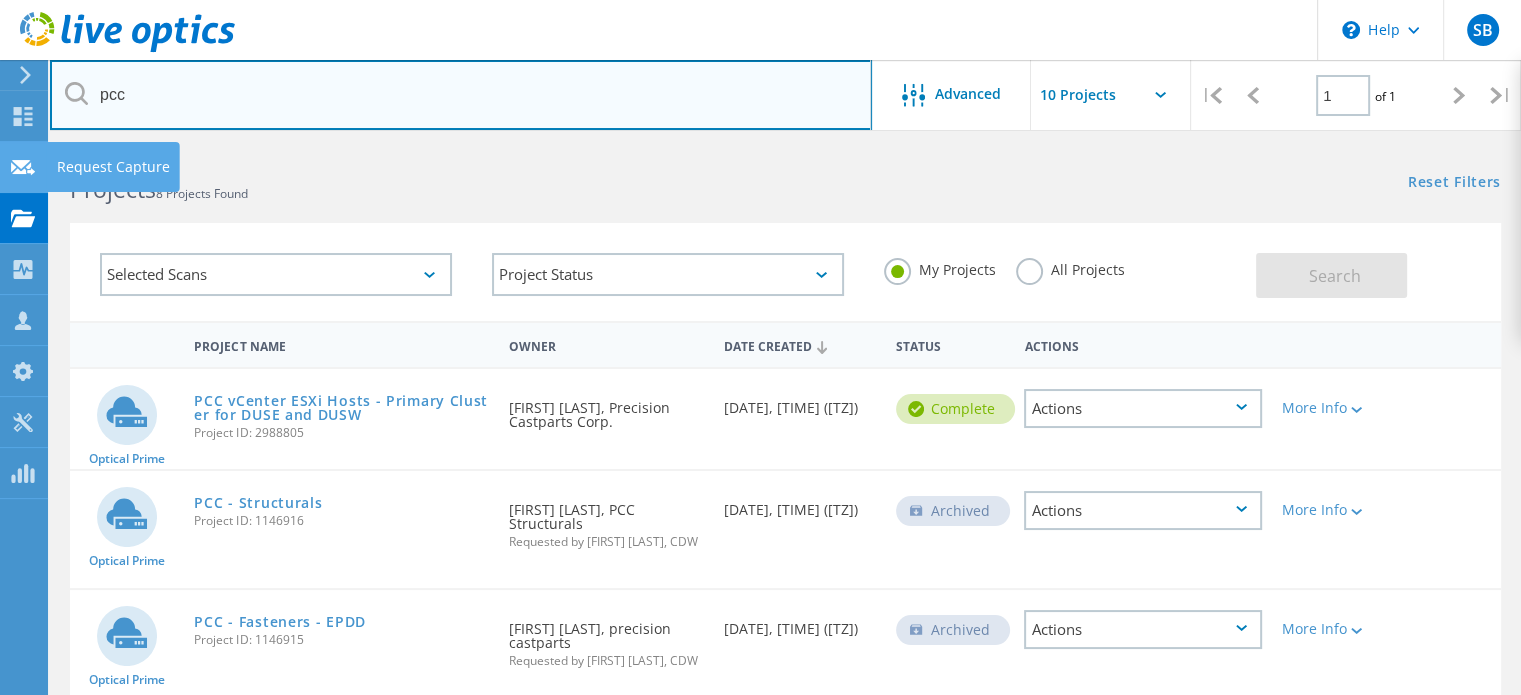 drag, startPoint x: 158, startPoint y: 89, endPoint x: 0, endPoint y: 144, distance: 167.29913 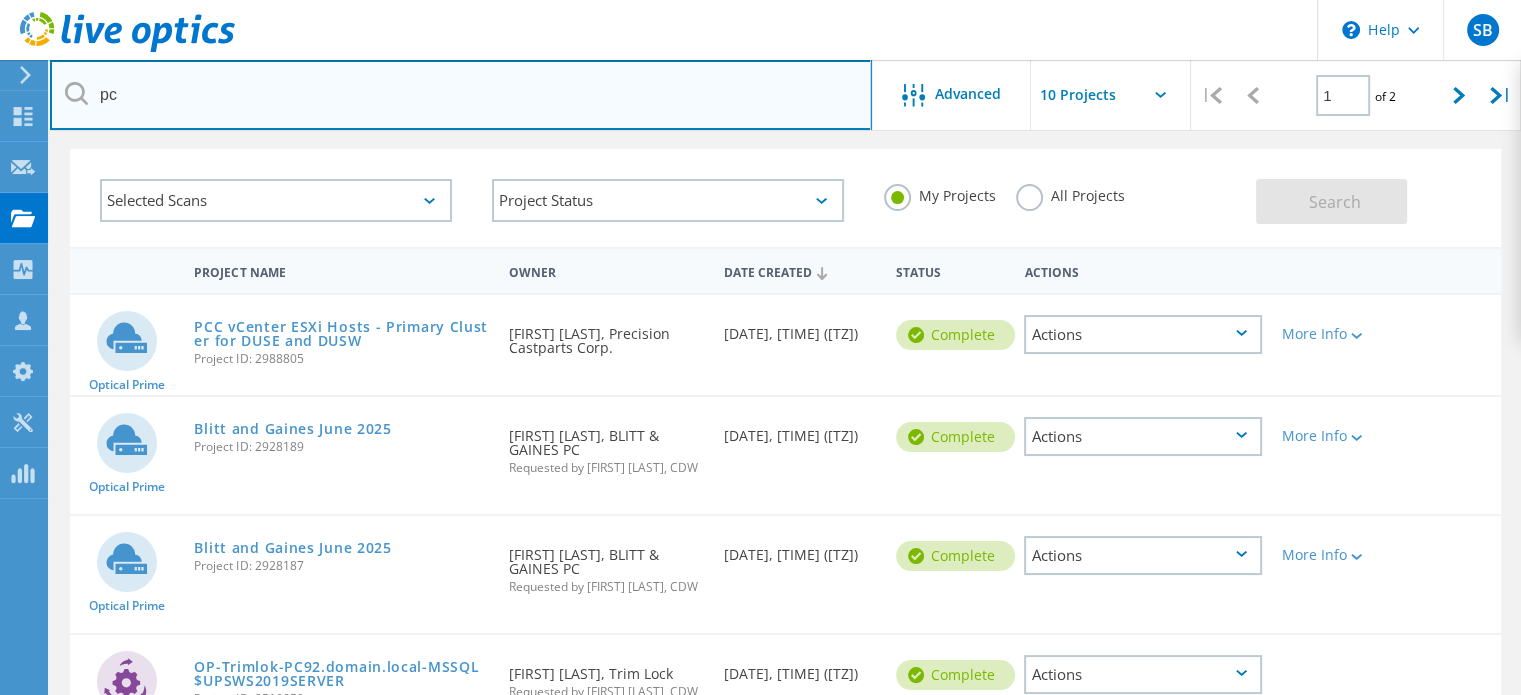 scroll, scrollTop: 0, scrollLeft: 0, axis: both 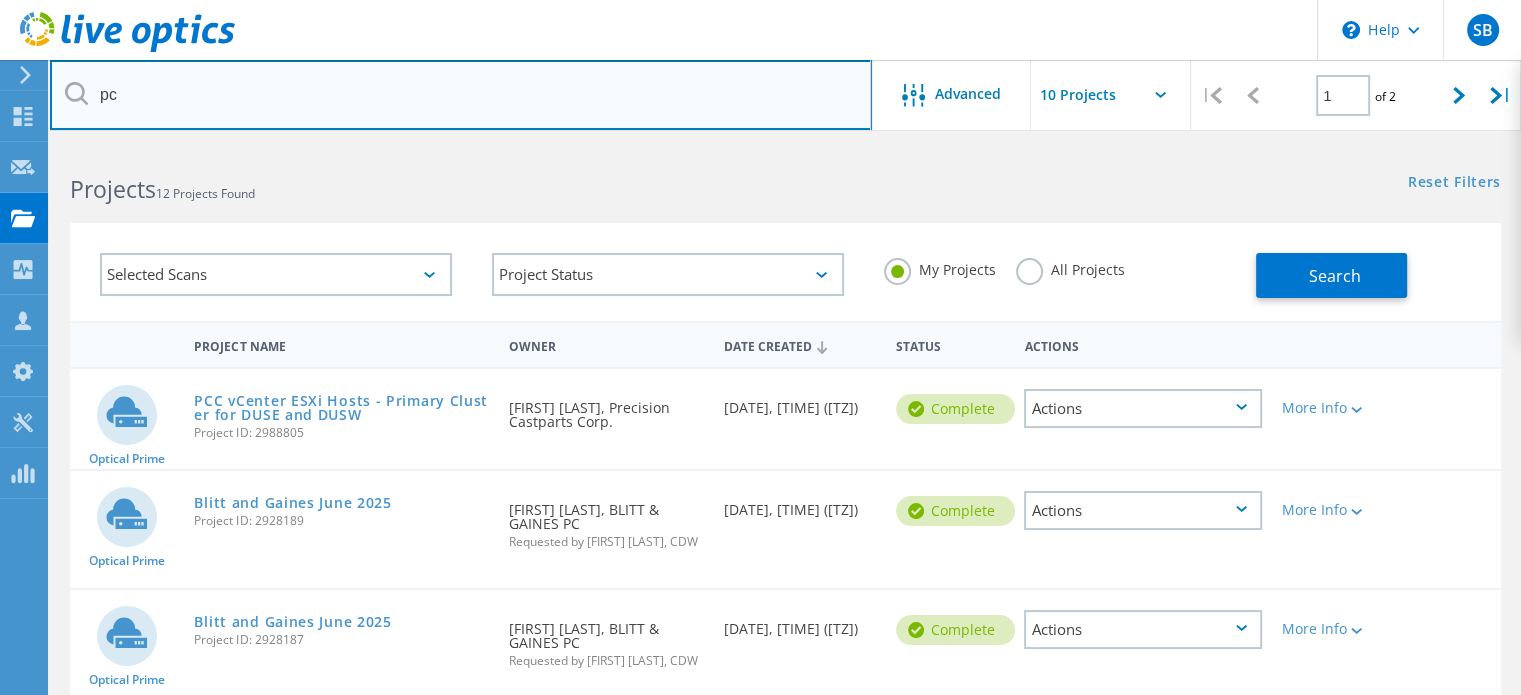 type on "p" 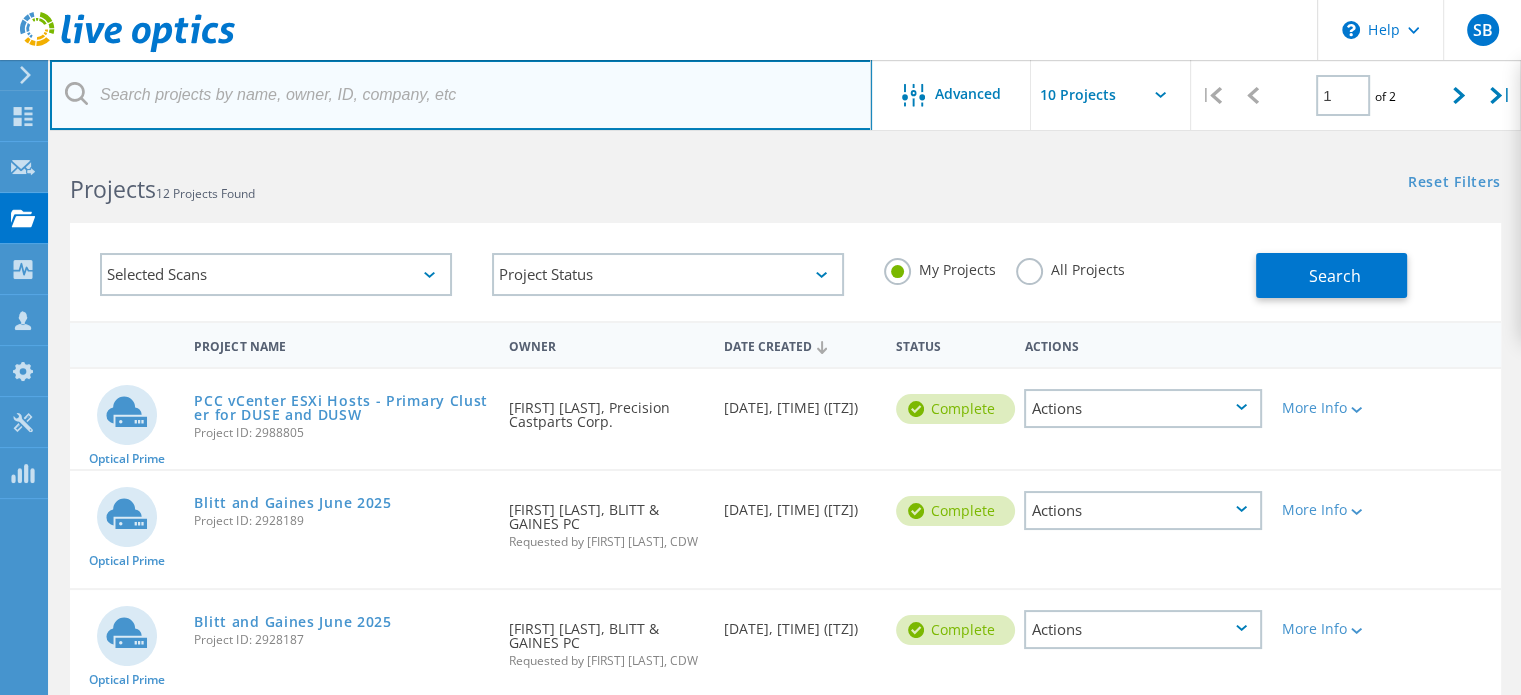 type 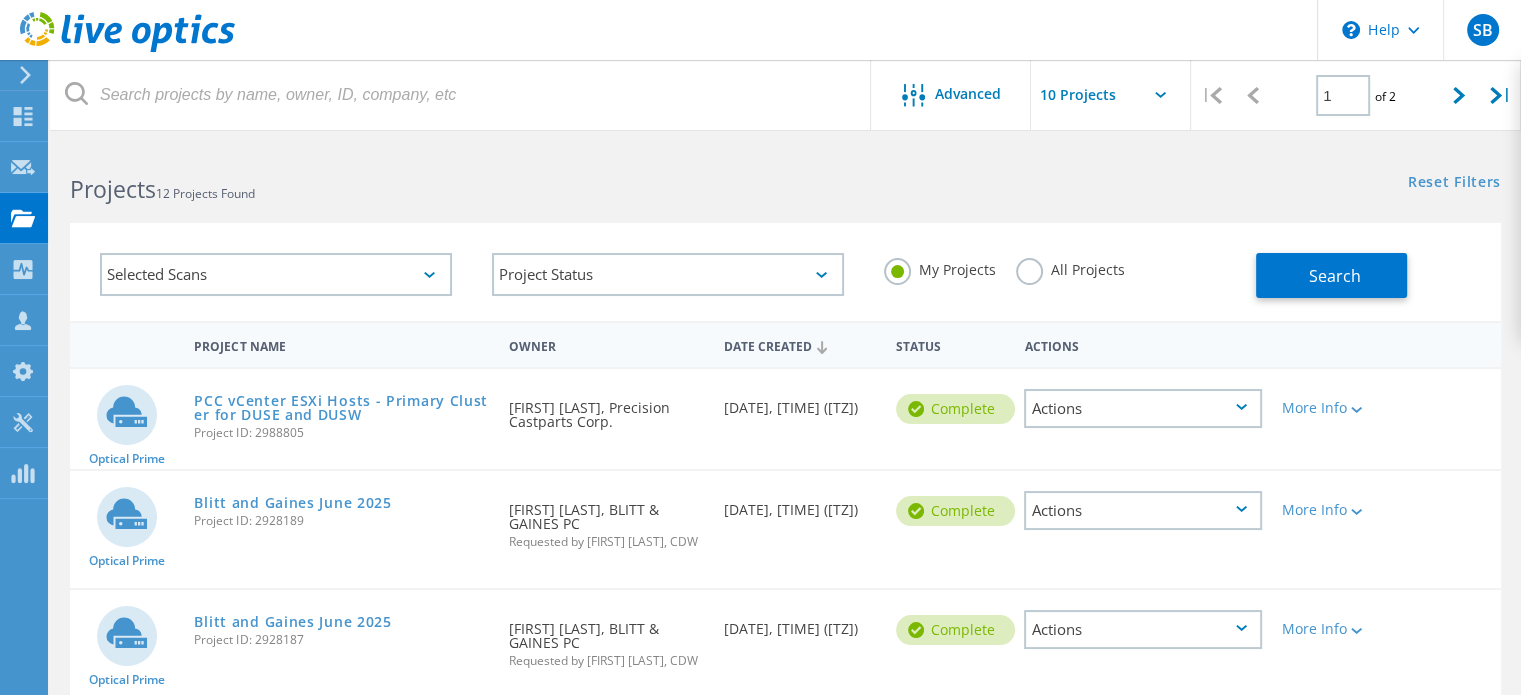 click on "Search" 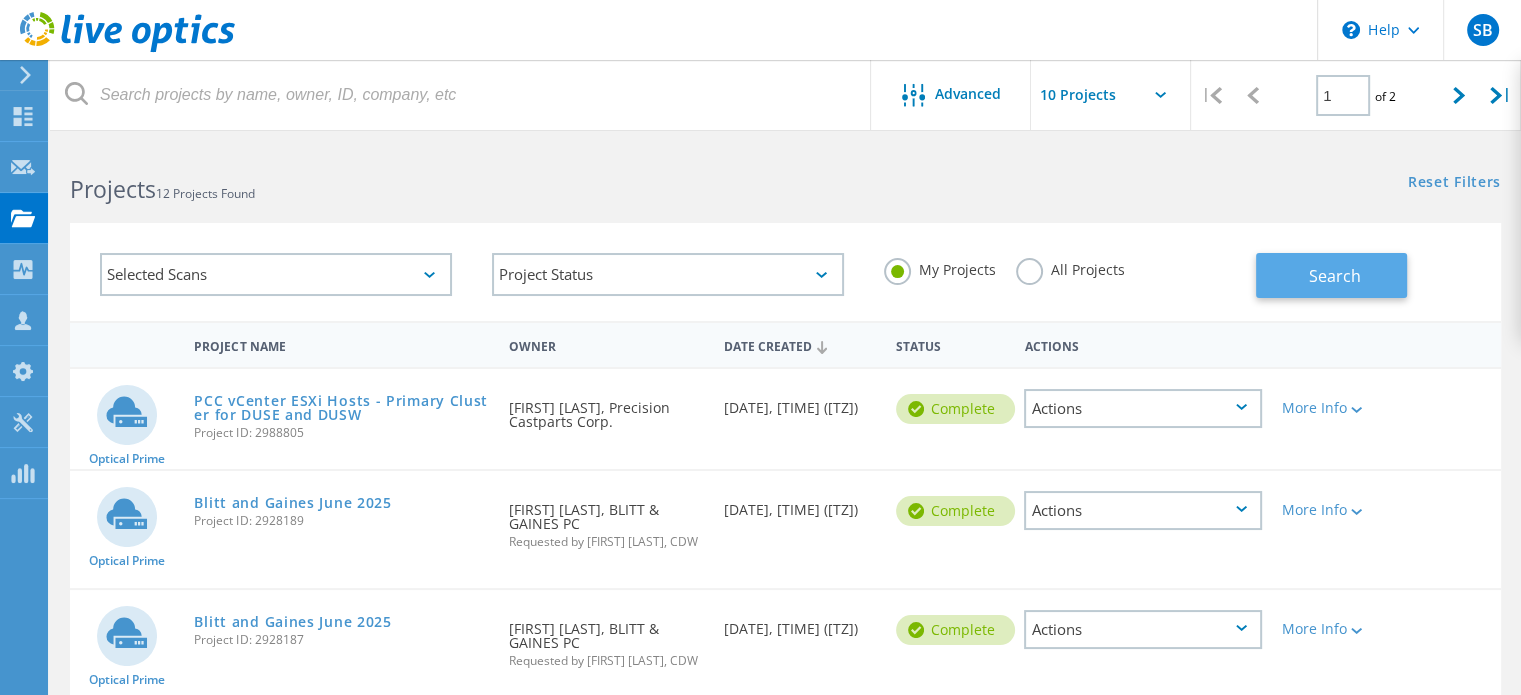 click on "Search" 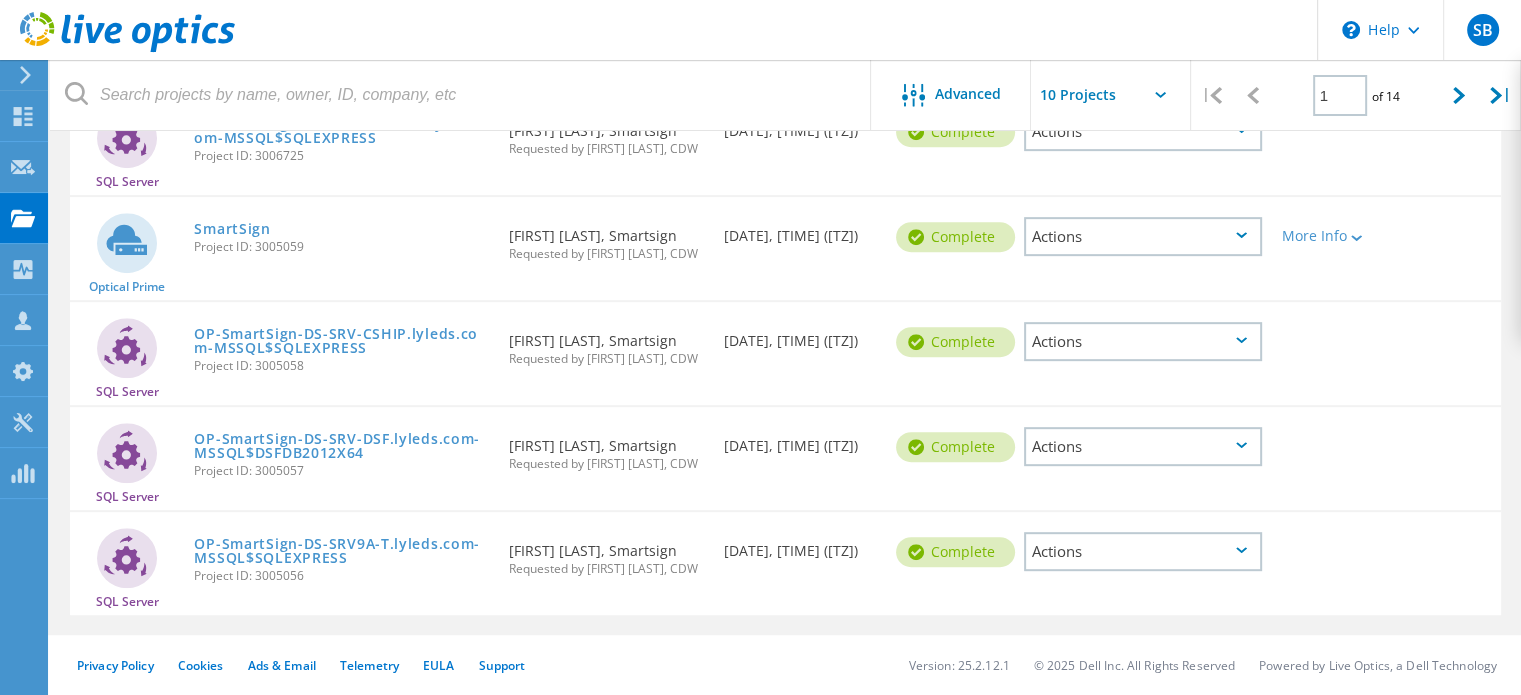 scroll, scrollTop: 934, scrollLeft: 0, axis: vertical 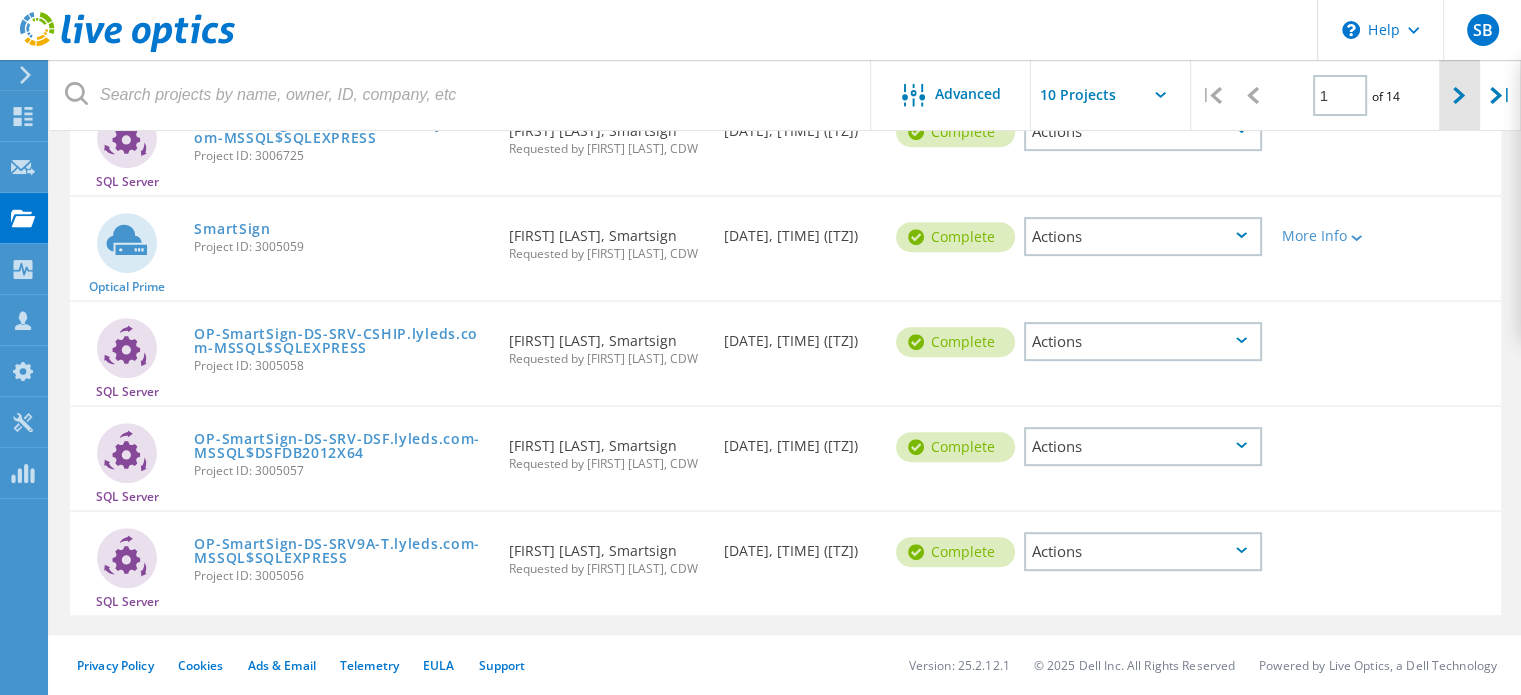 click 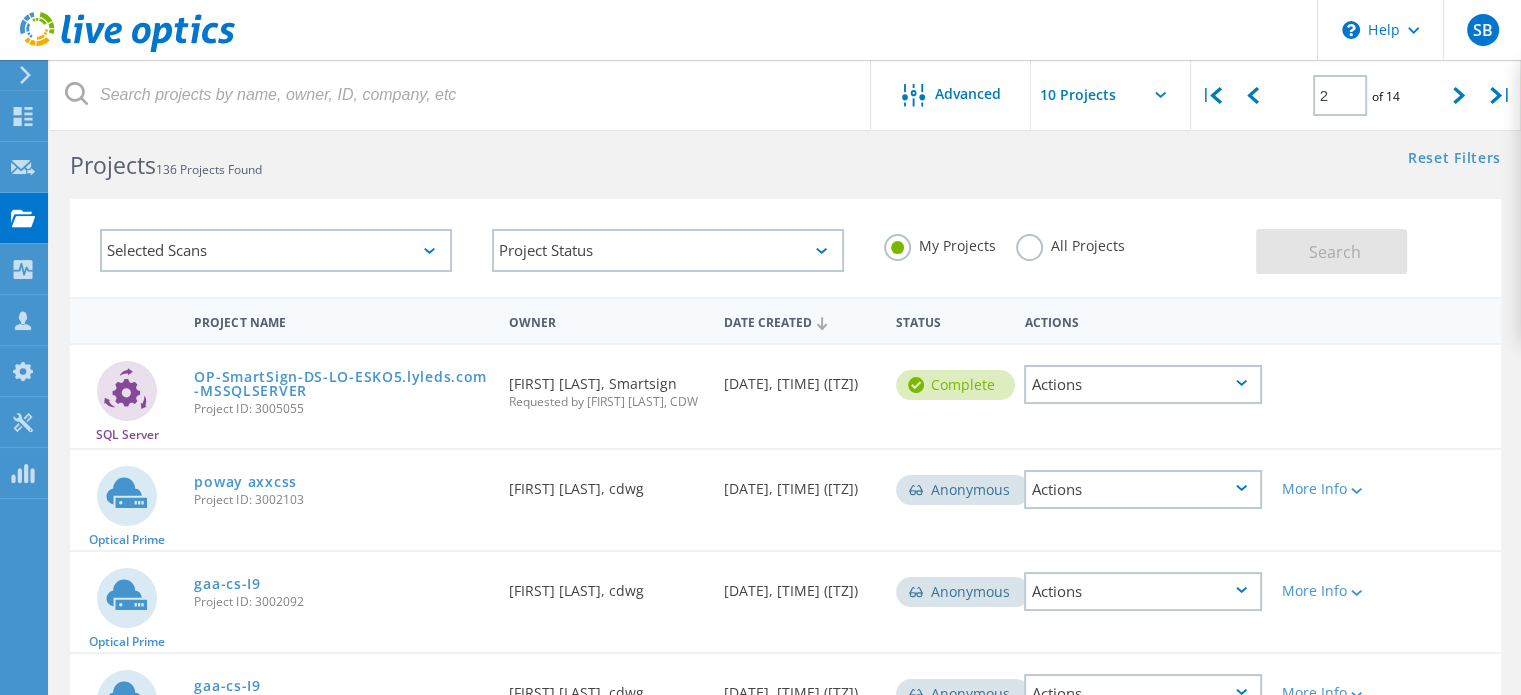 scroll, scrollTop: 0, scrollLeft: 0, axis: both 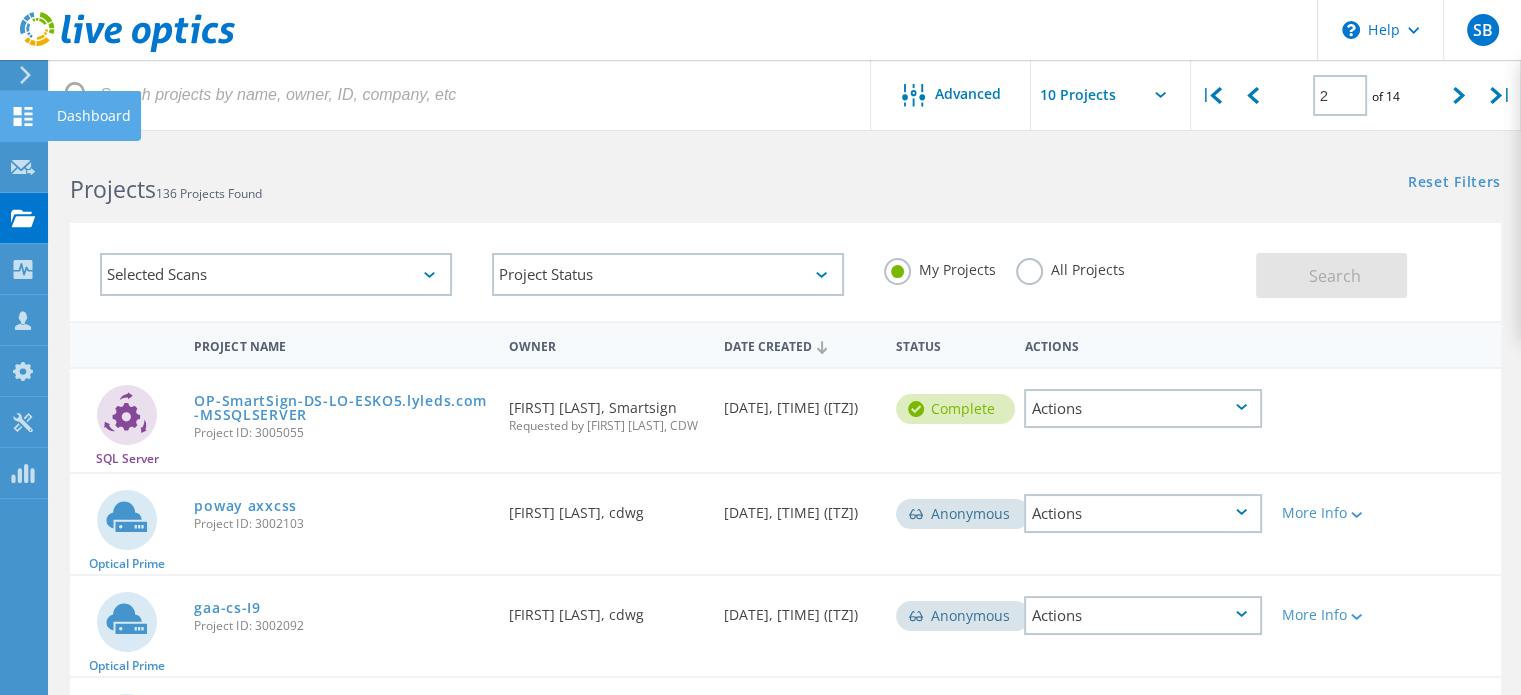 click 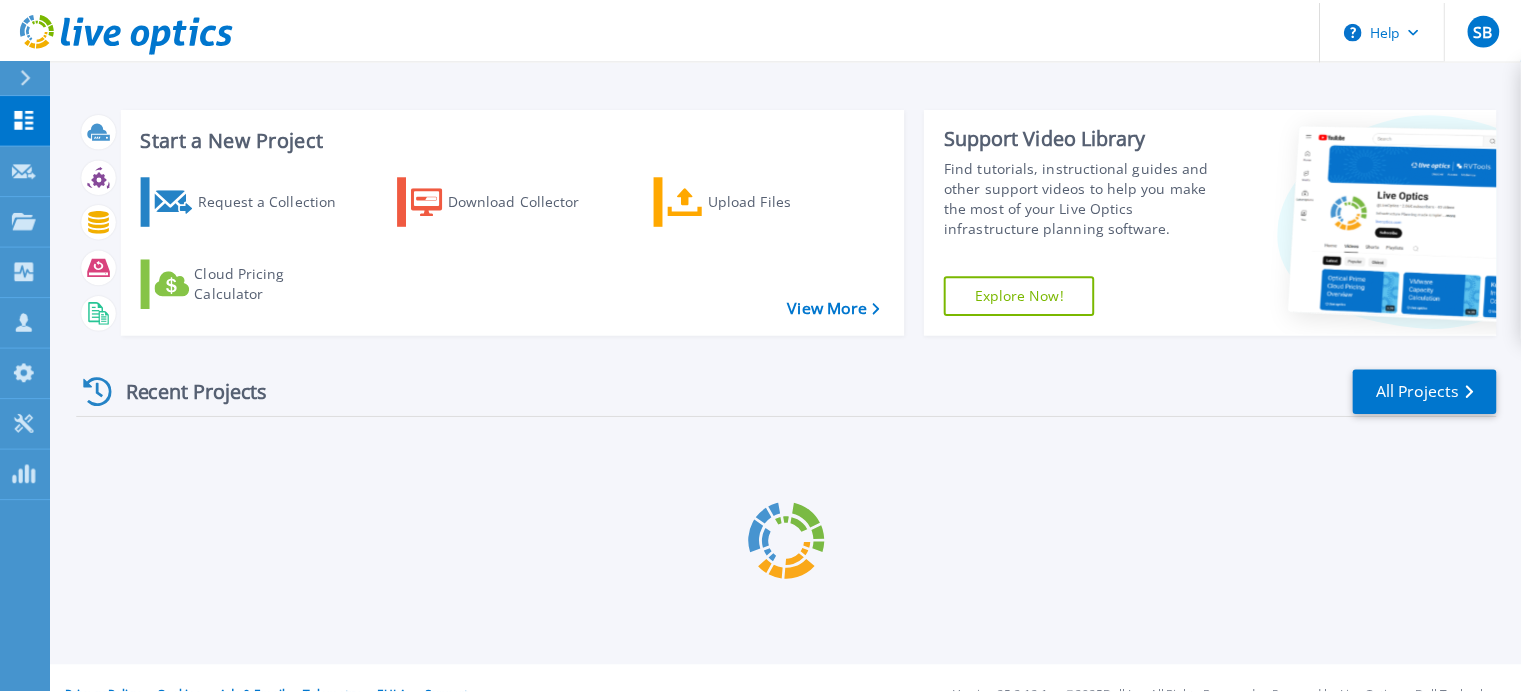 scroll, scrollTop: 0, scrollLeft: 0, axis: both 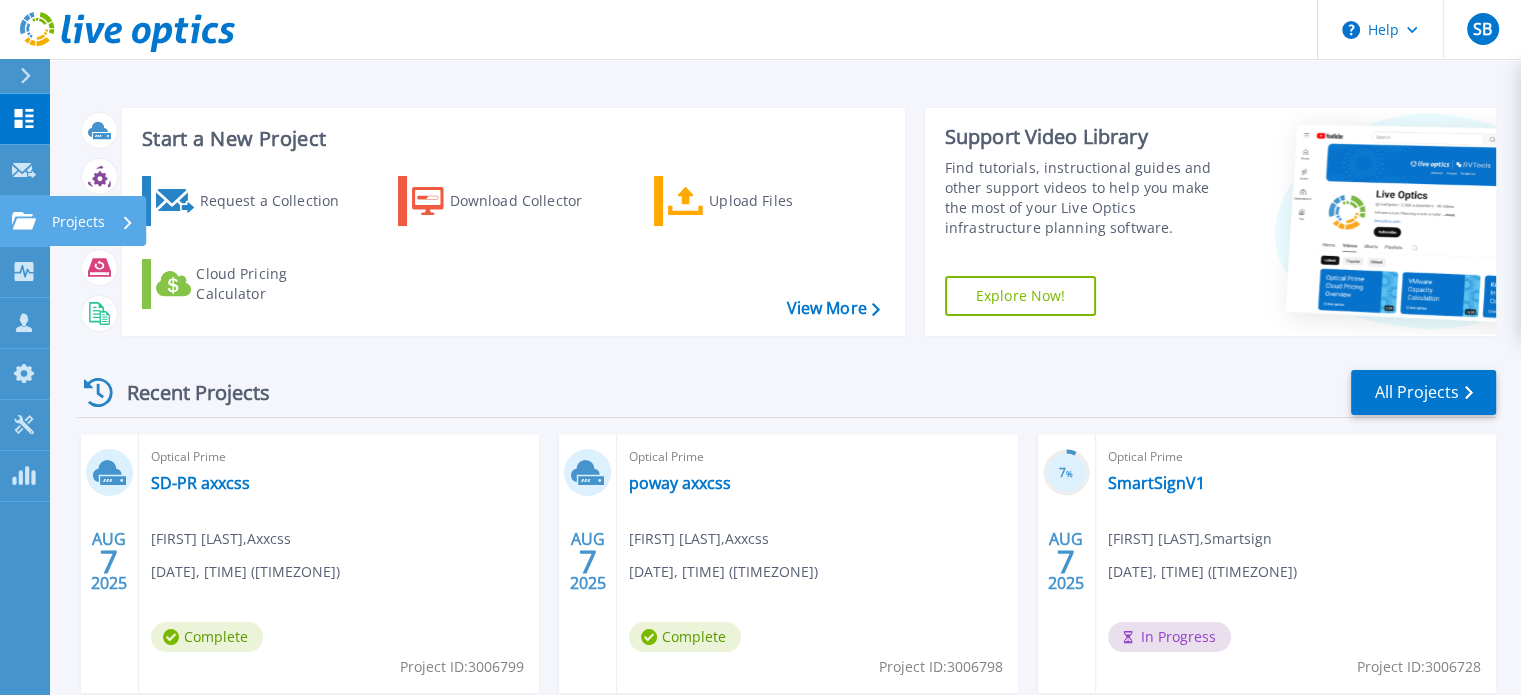 click 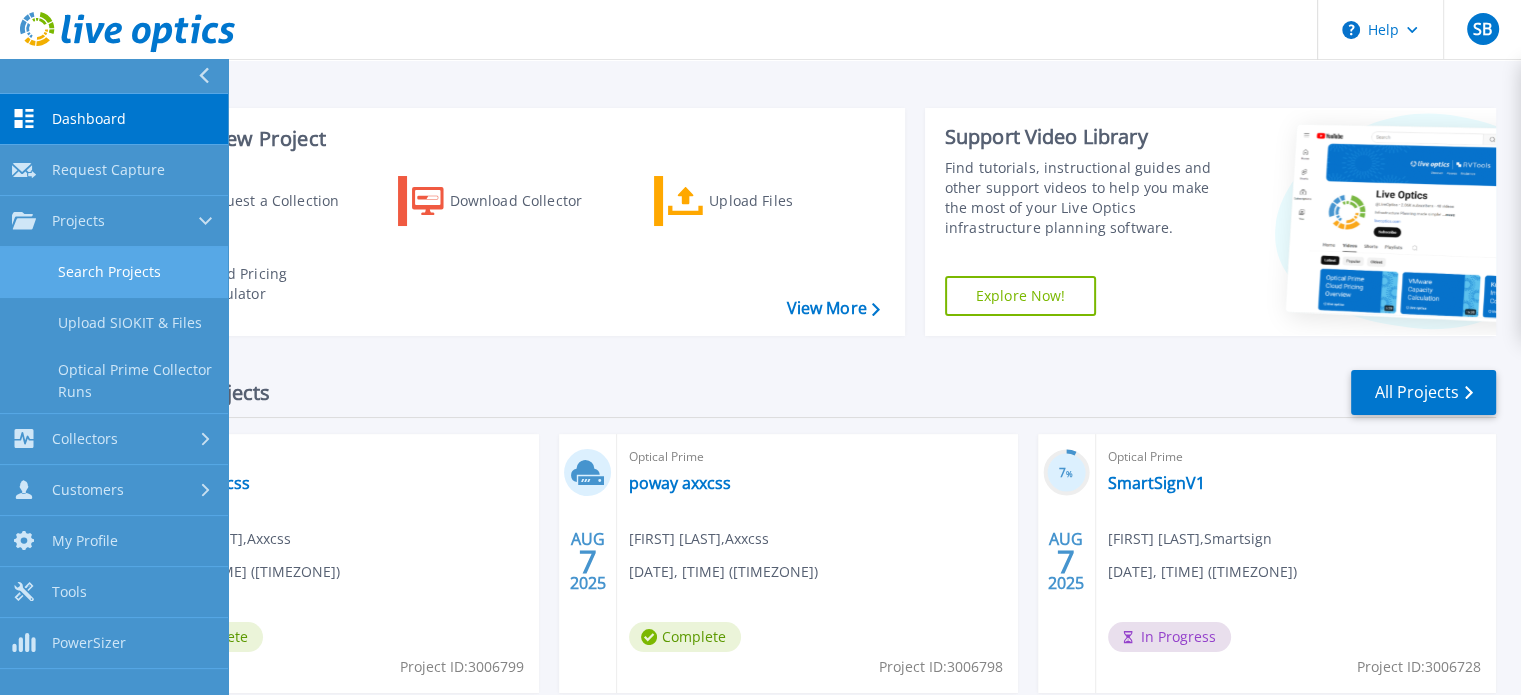 click on "Search Projects" at bounding box center (114, 272) 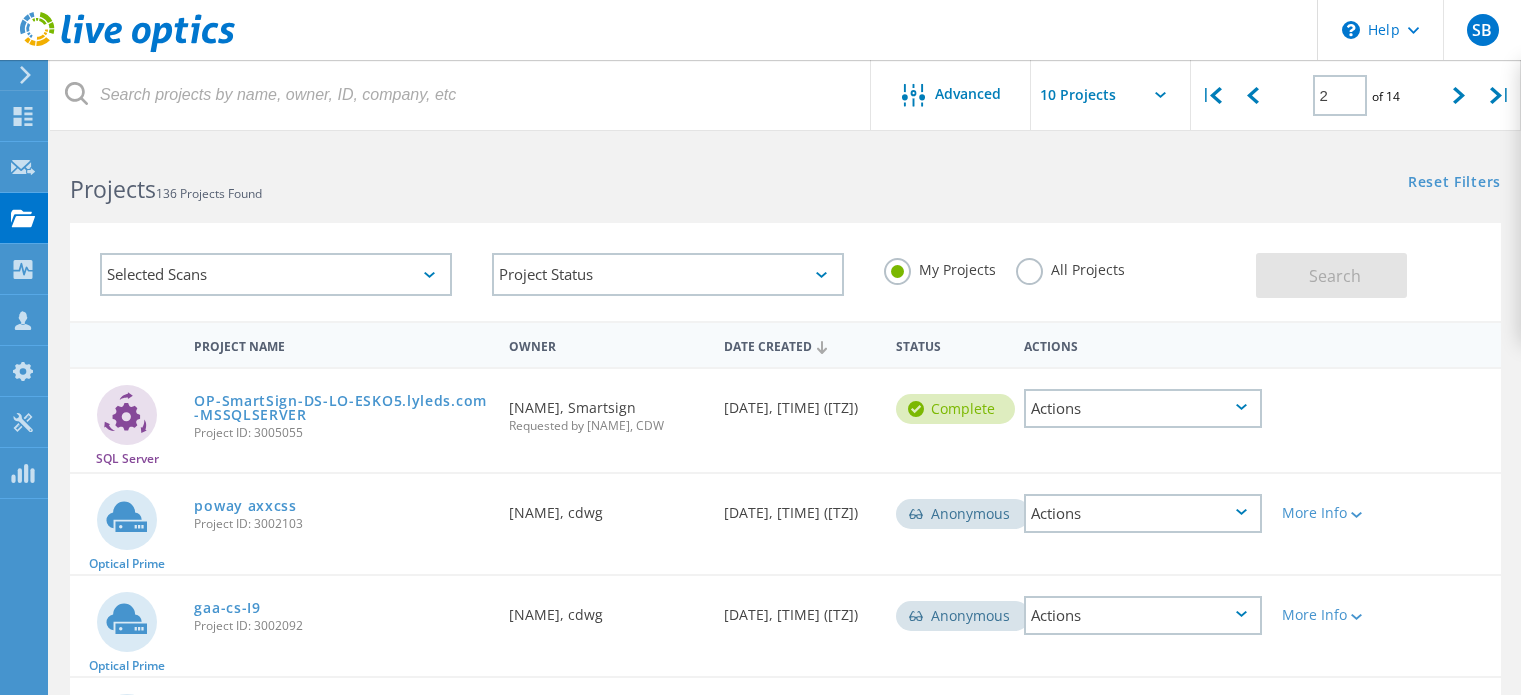 scroll, scrollTop: 0, scrollLeft: 0, axis: both 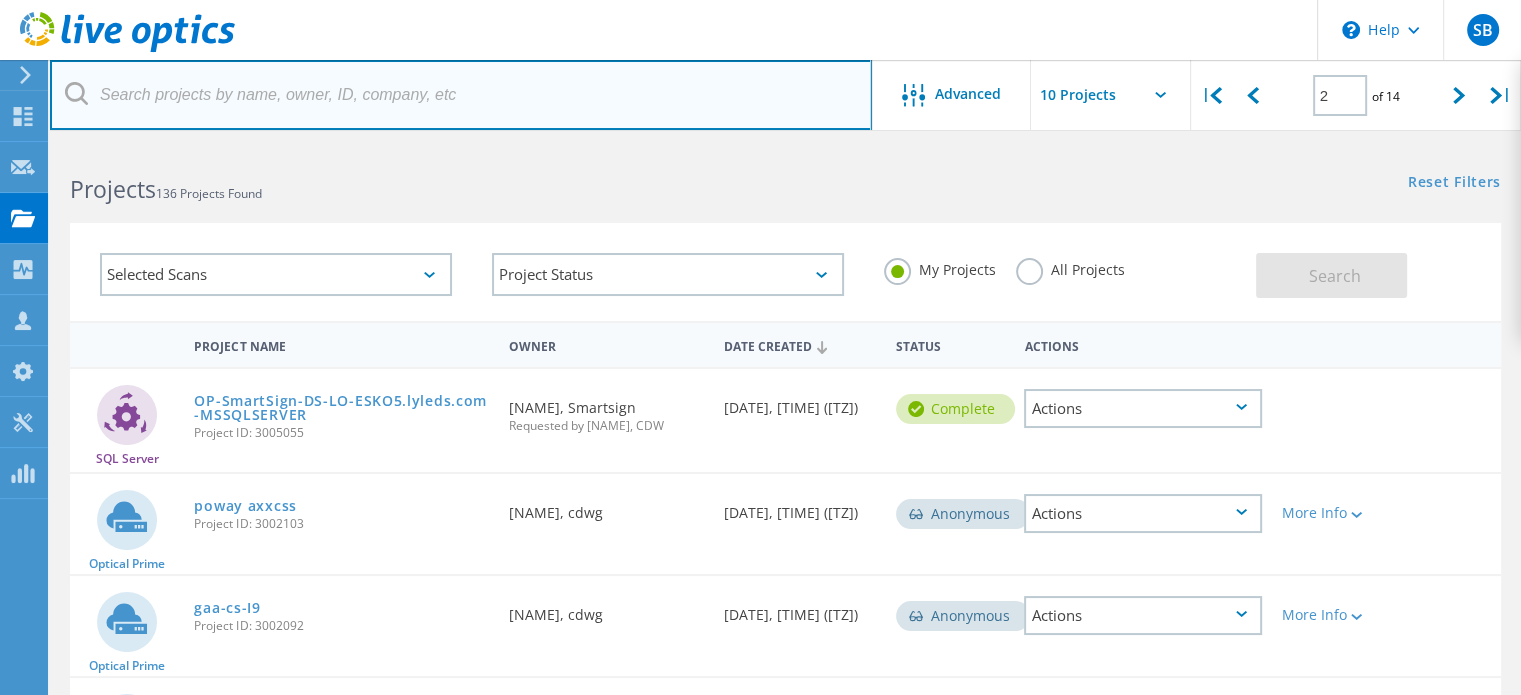 click at bounding box center [461, 95] 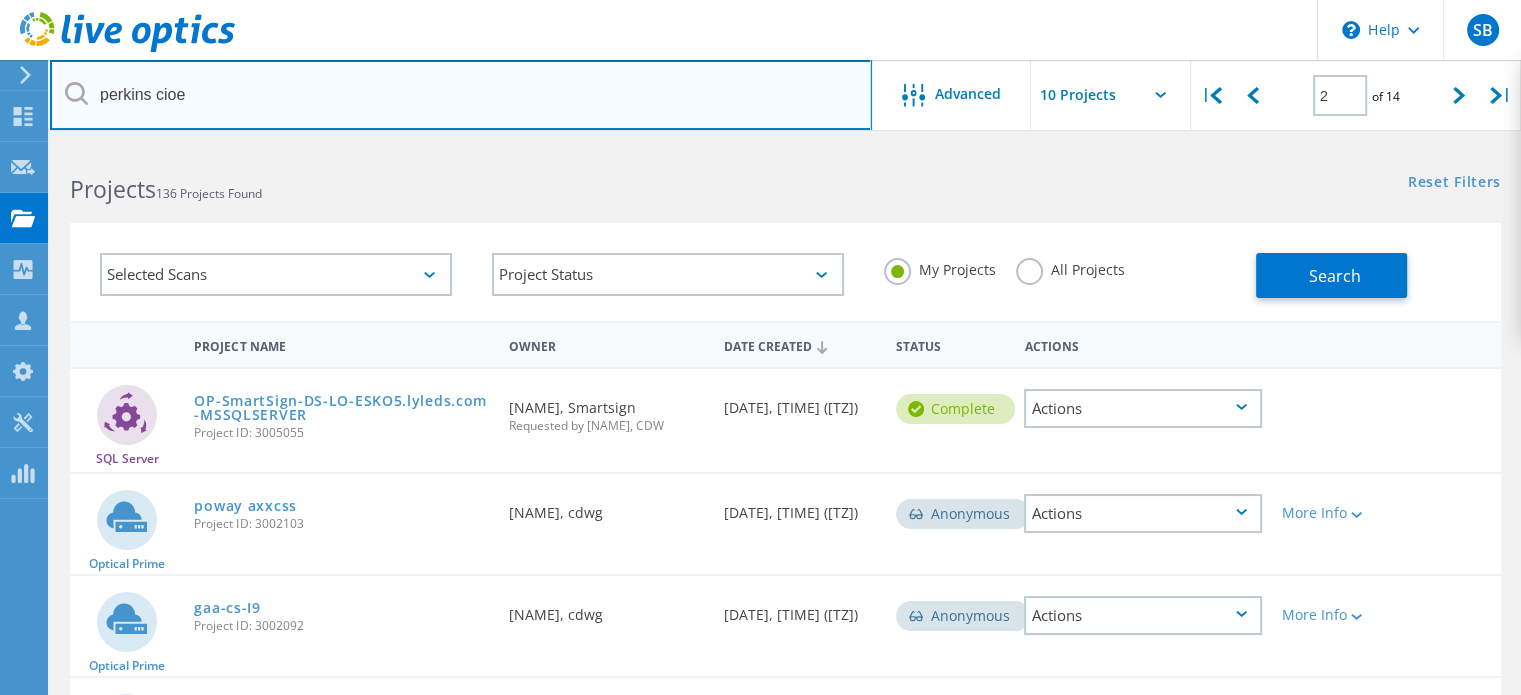 type on "perkins cioe" 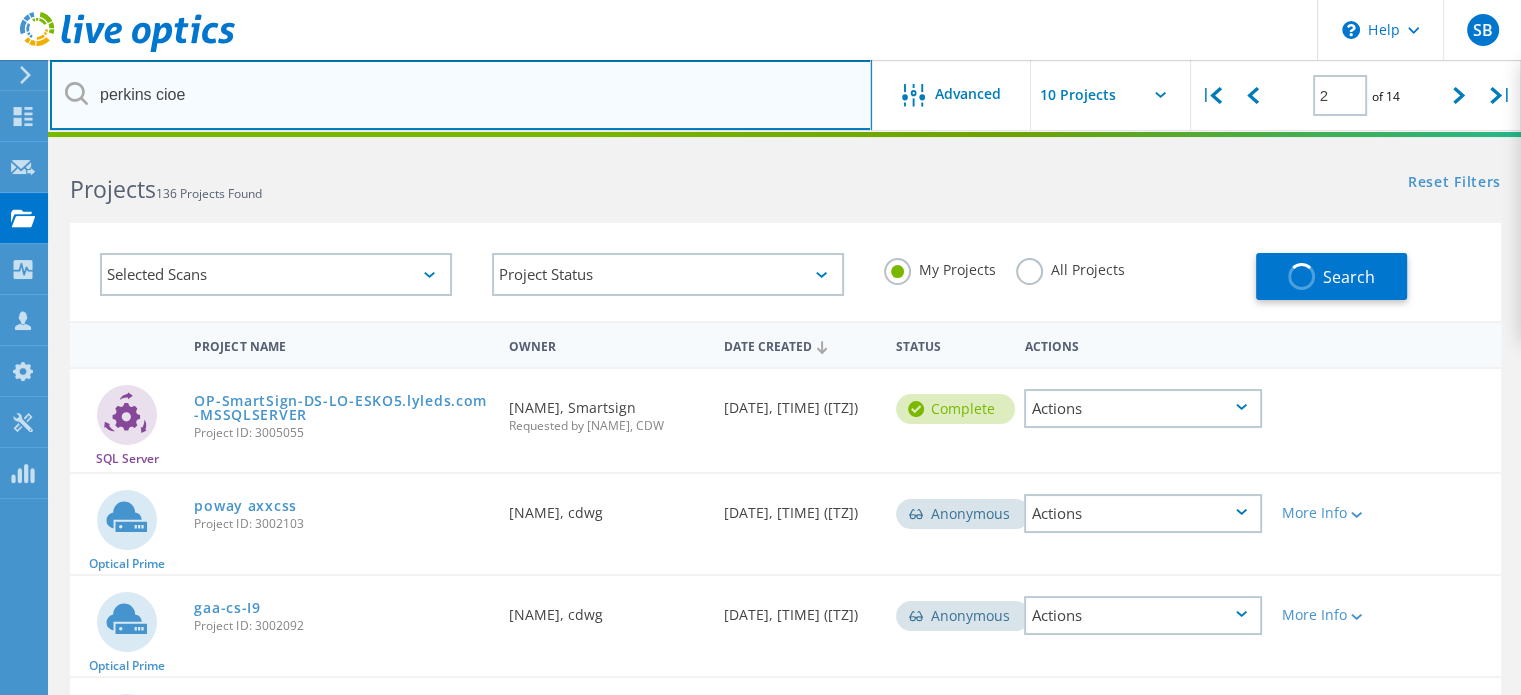 type on "1" 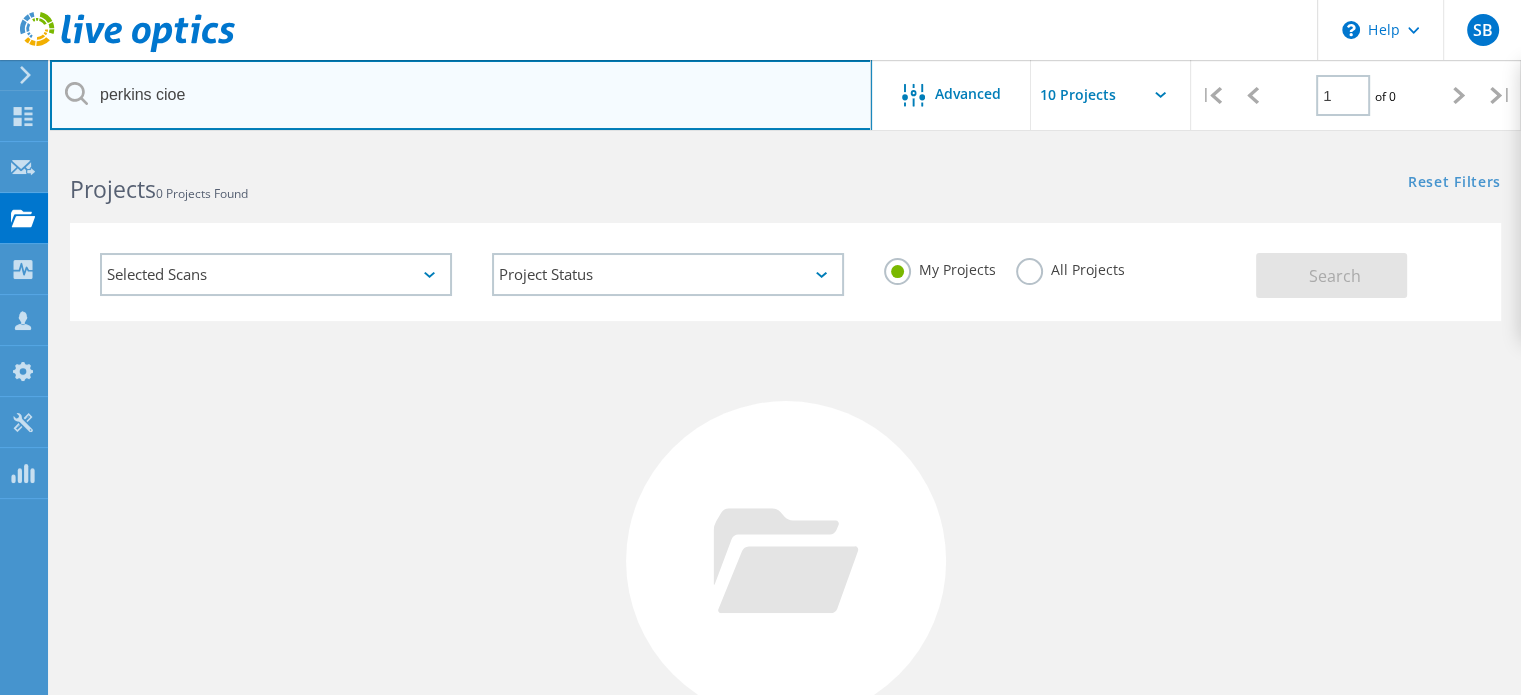 click on "perkins cioe" at bounding box center (461, 95) 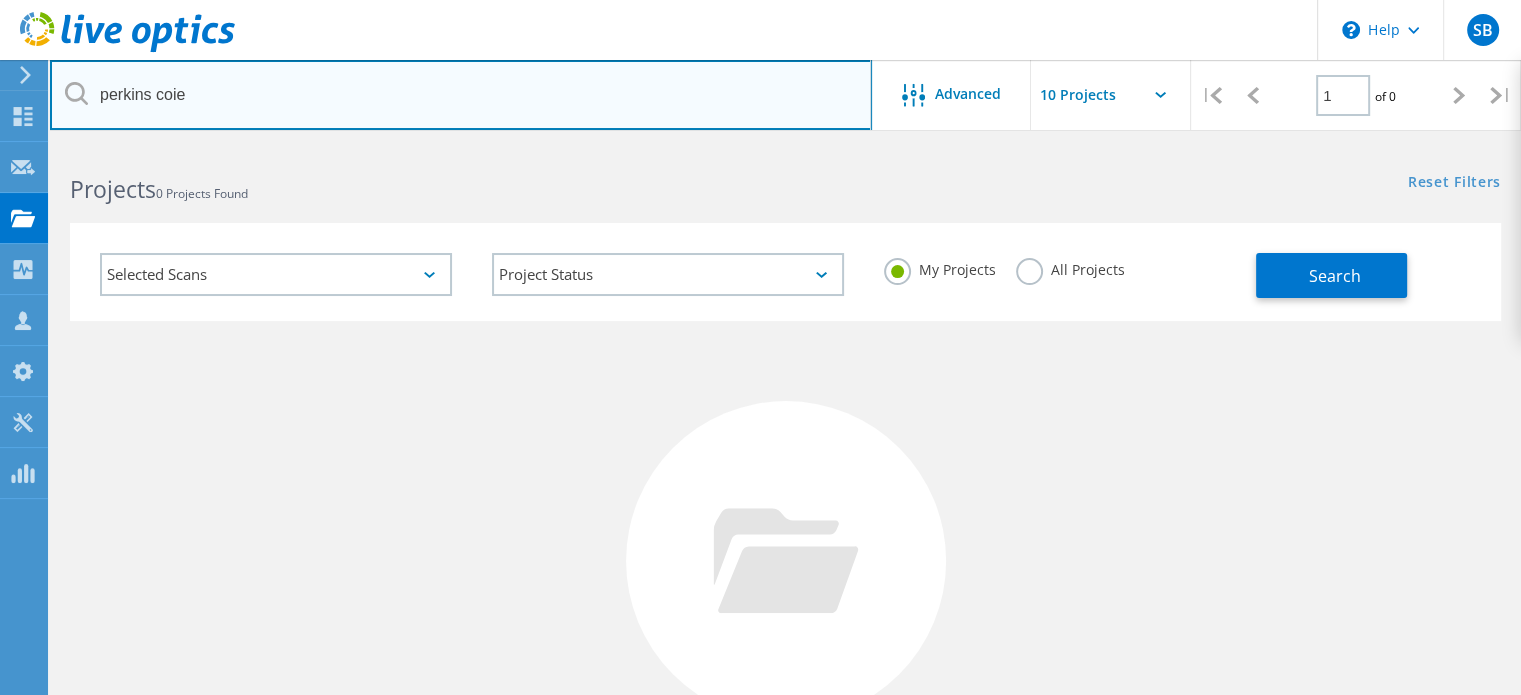type on "perkins coie" 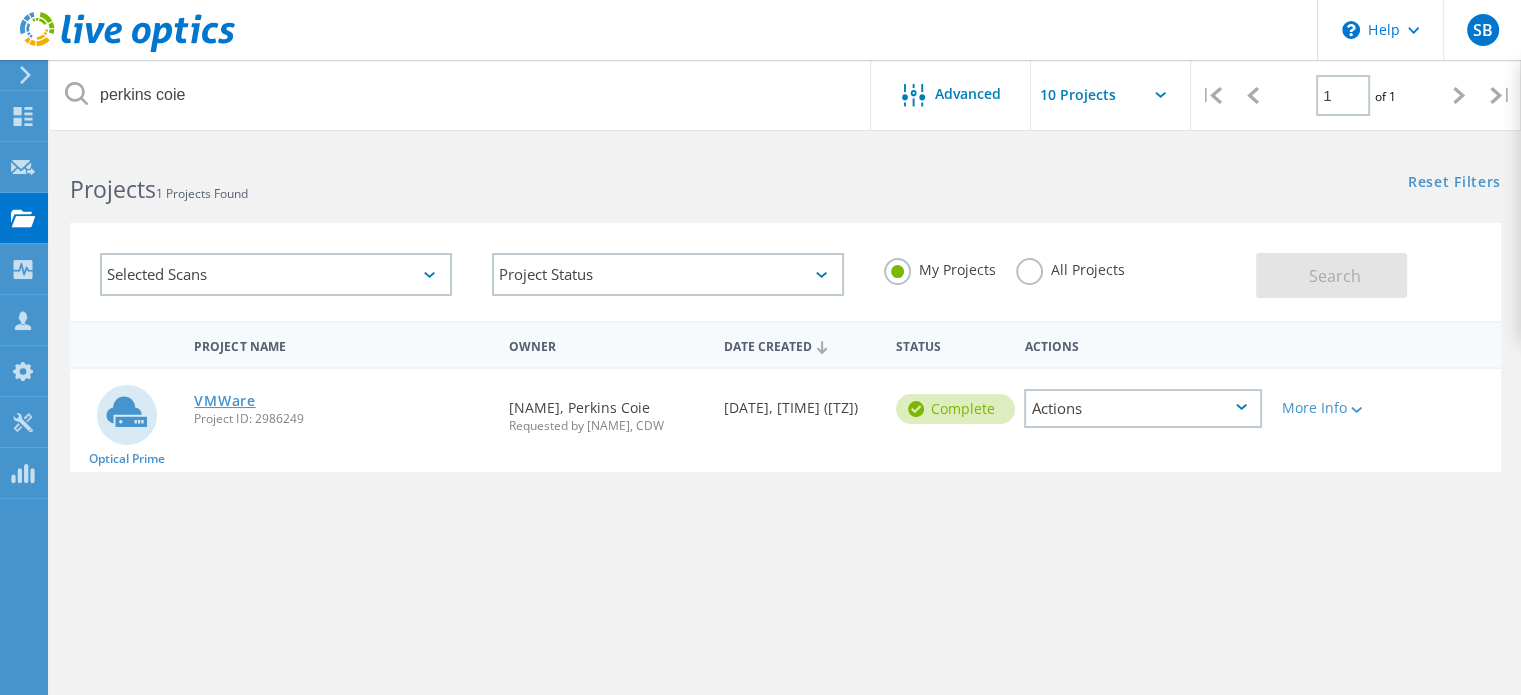 click on "VMWare" 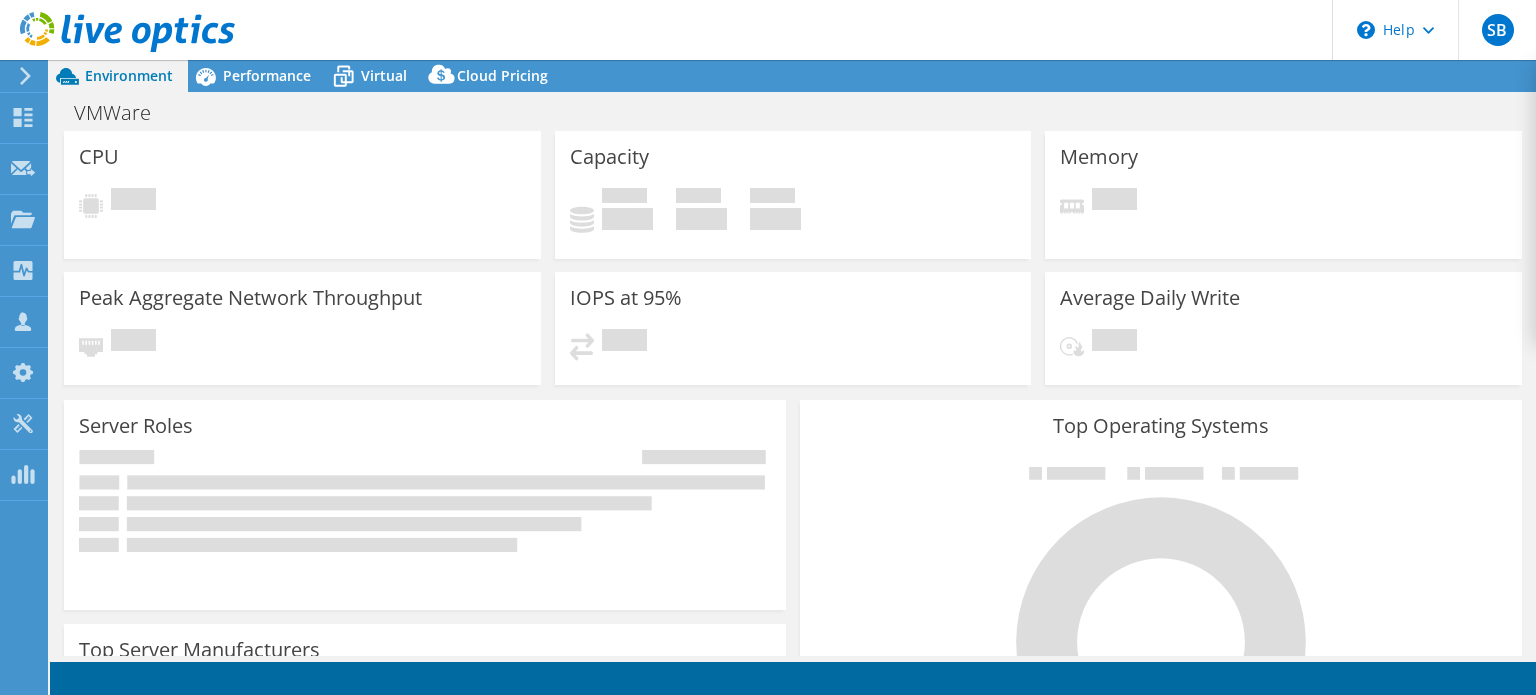 scroll, scrollTop: 0, scrollLeft: 0, axis: both 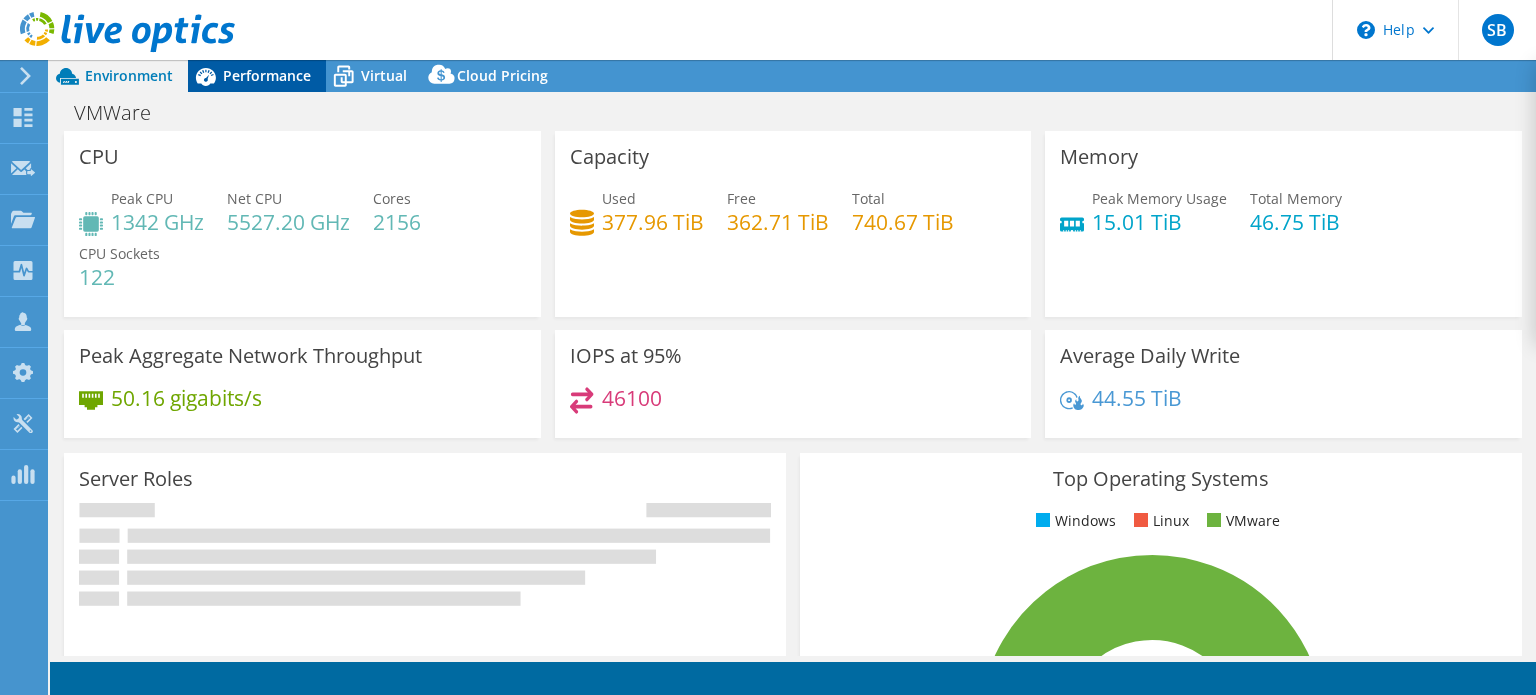 click on "Performance" at bounding box center [267, 75] 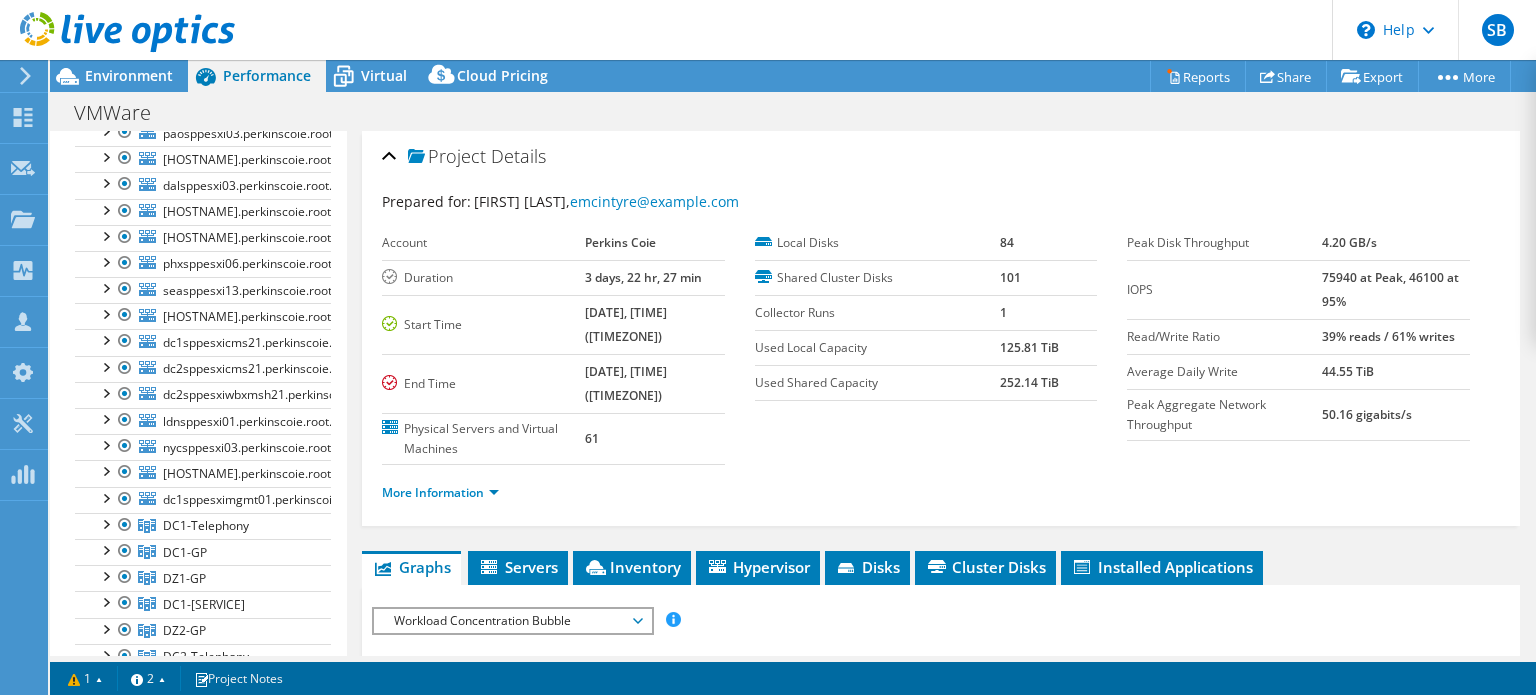 scroll, scrollTop: 300, scrollLeft: 0, axis: vertical 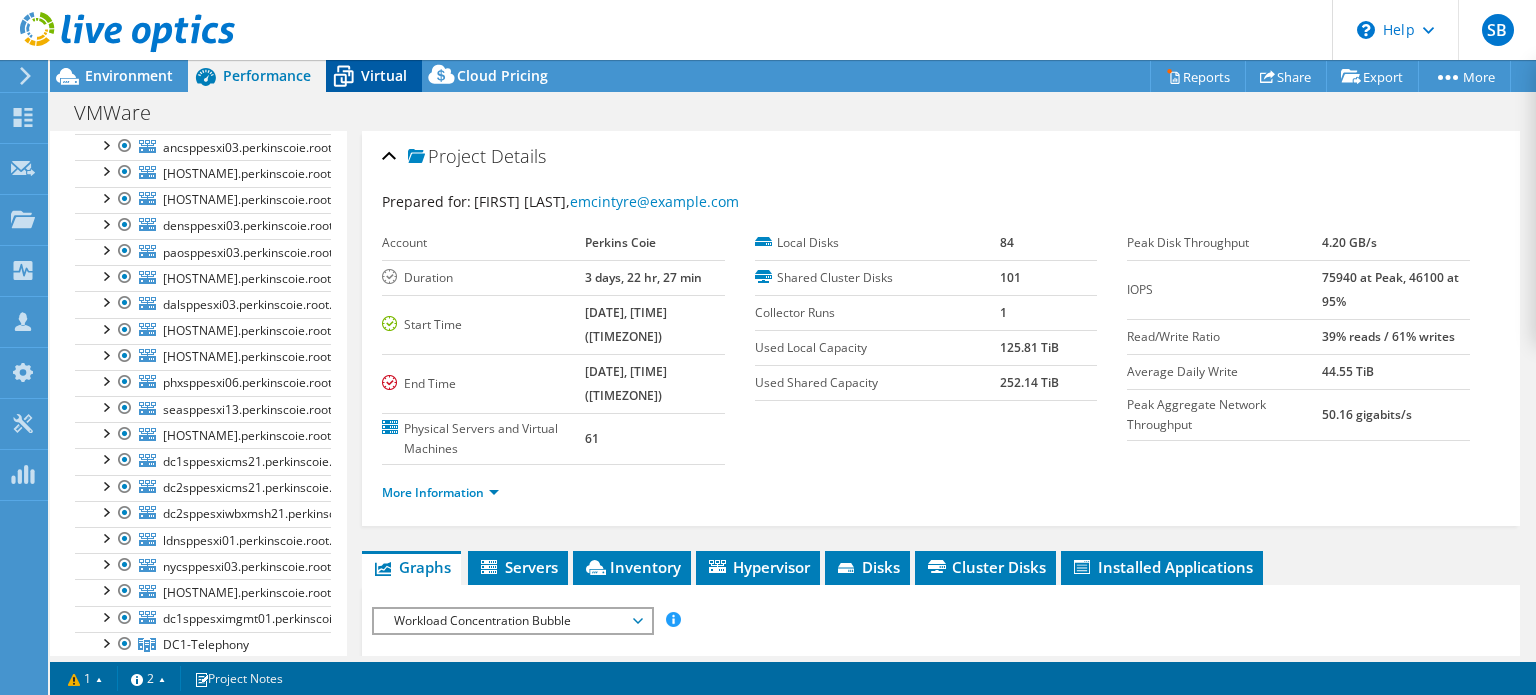 click on "Virtual" at bounding box center [384, 75] 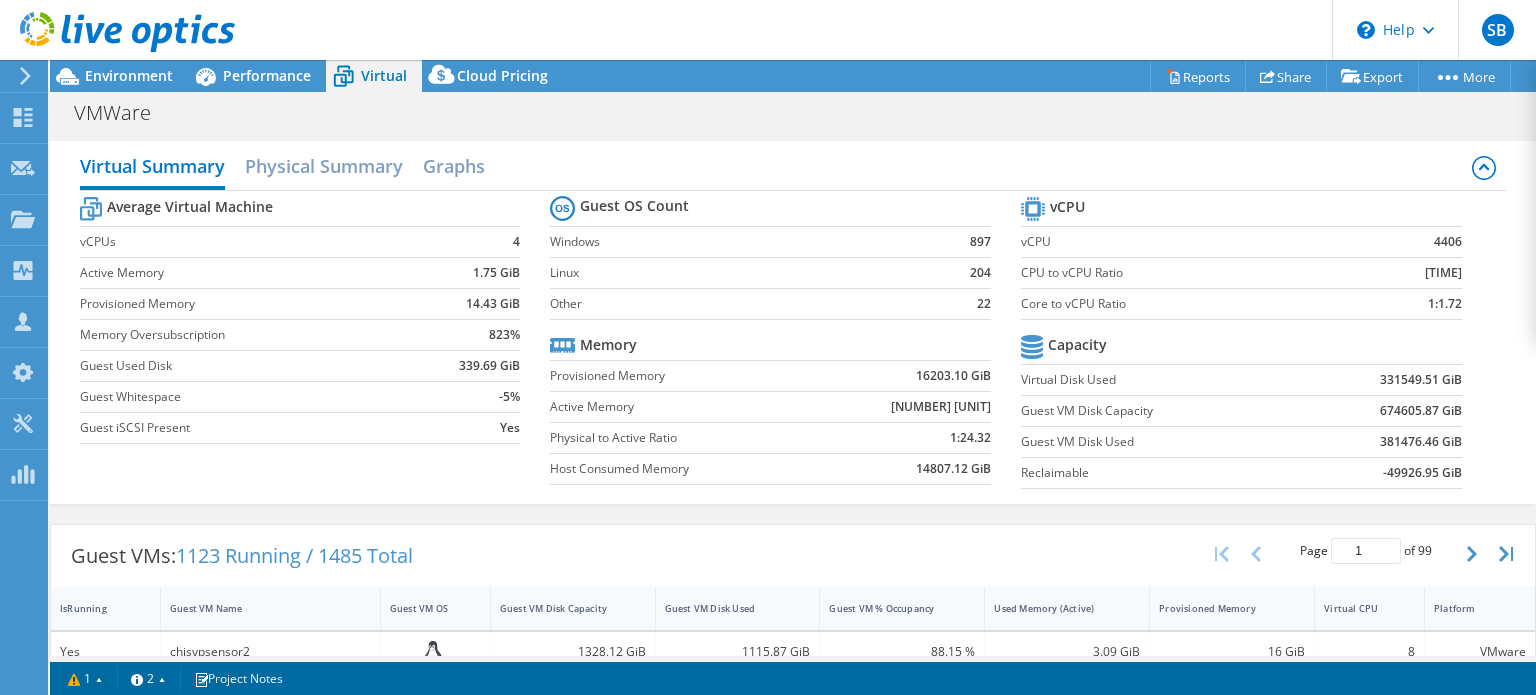 scroll, scrollTop: 824, scrollLeft: 0, axis: vertical 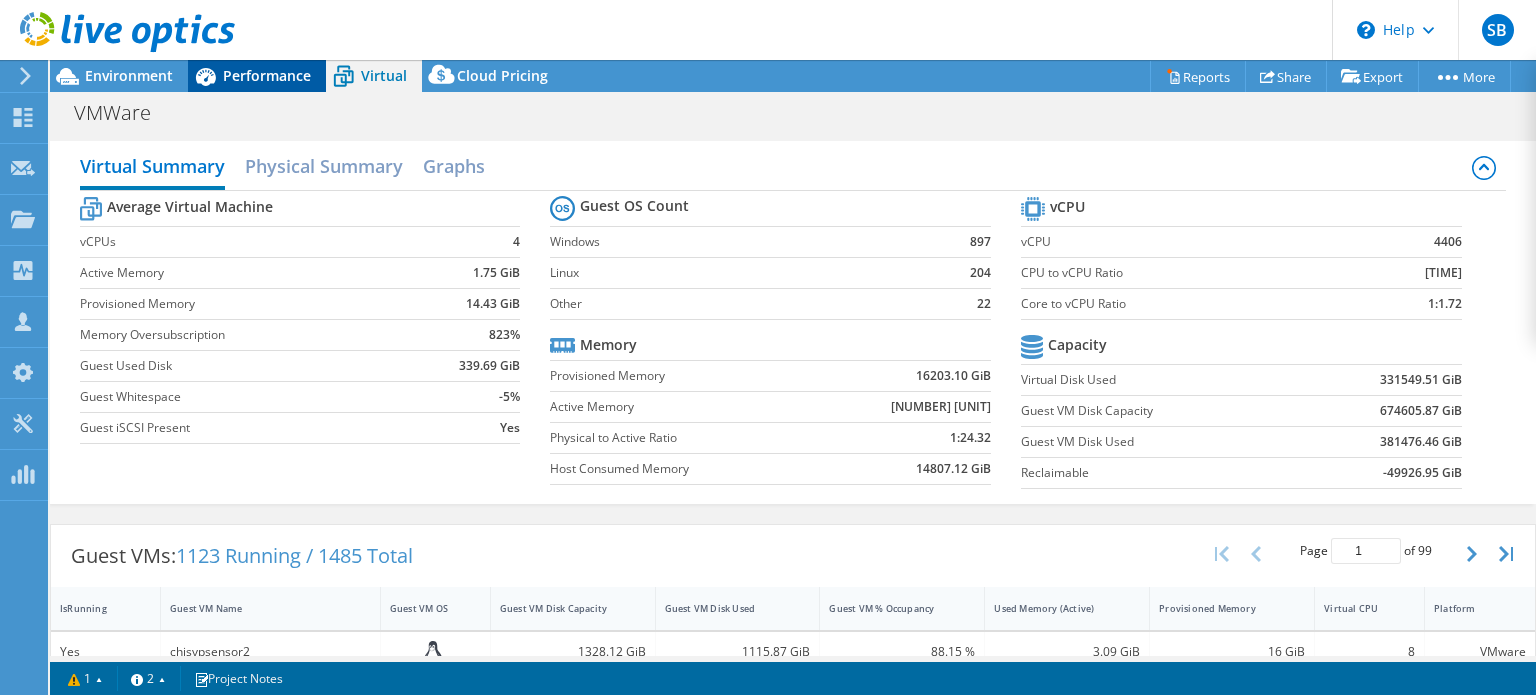 click on "Performance" at bounding box center [267, 75] 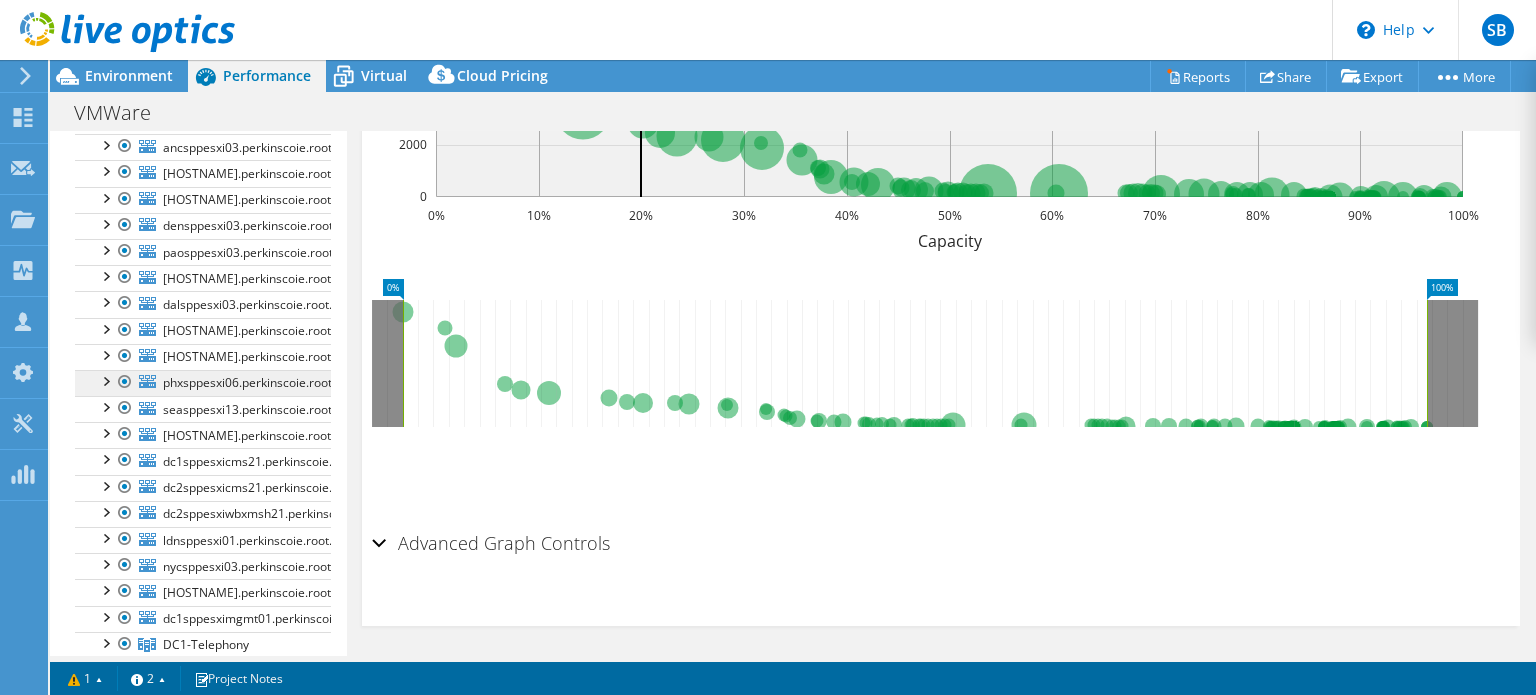 scroll, scrollTop: 0, scrollLeft: 0, axis: both 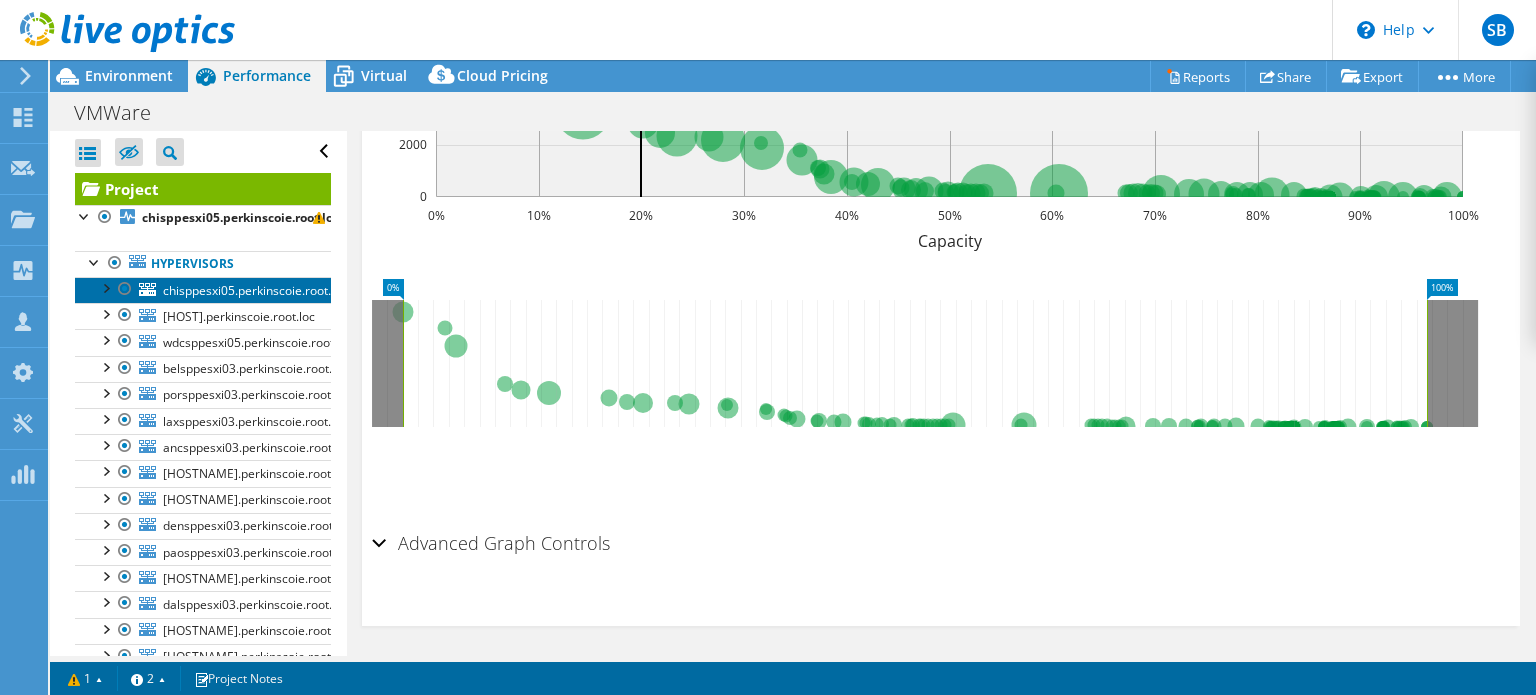 click on "chisppesxi05.perkinscoie.root.loc" at bounding box center (203, 290) 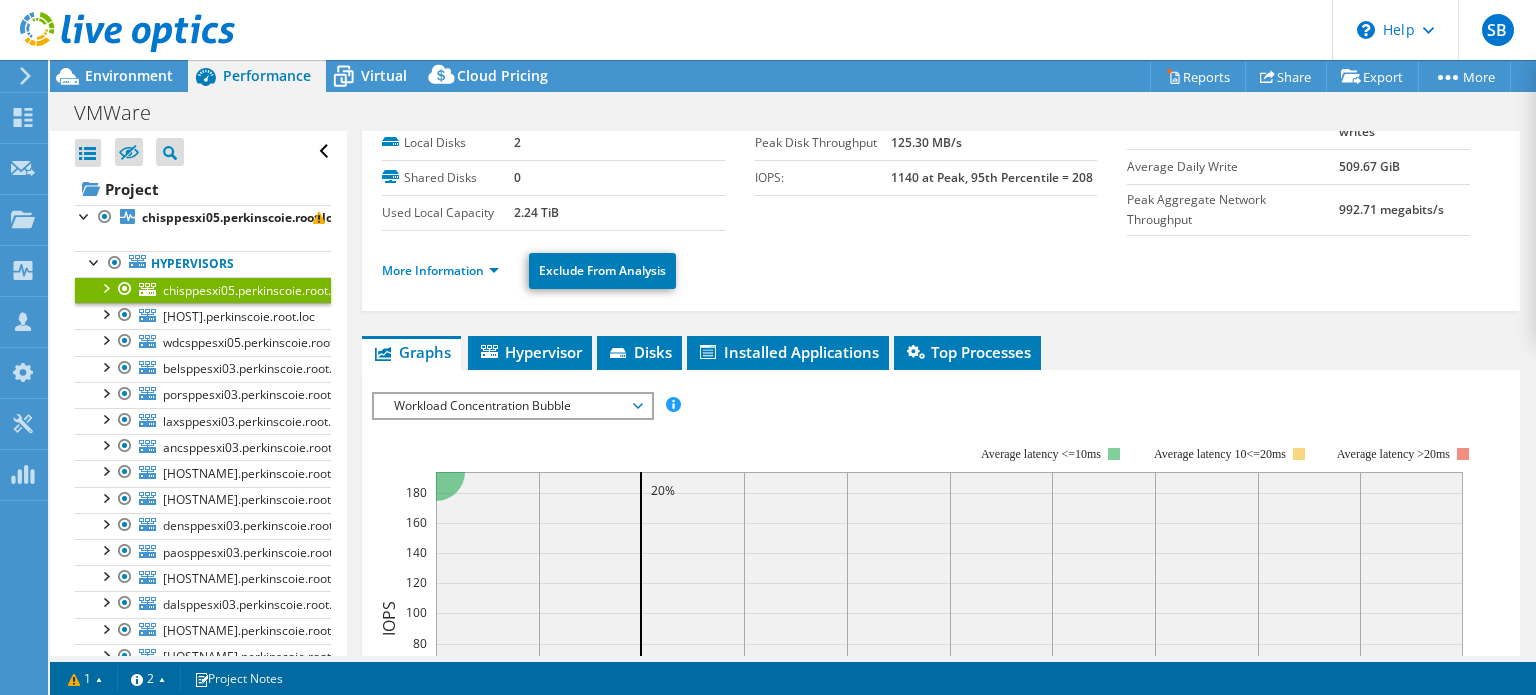 scroll, scrollTop: 0, scrollLeft: 0, axis: both 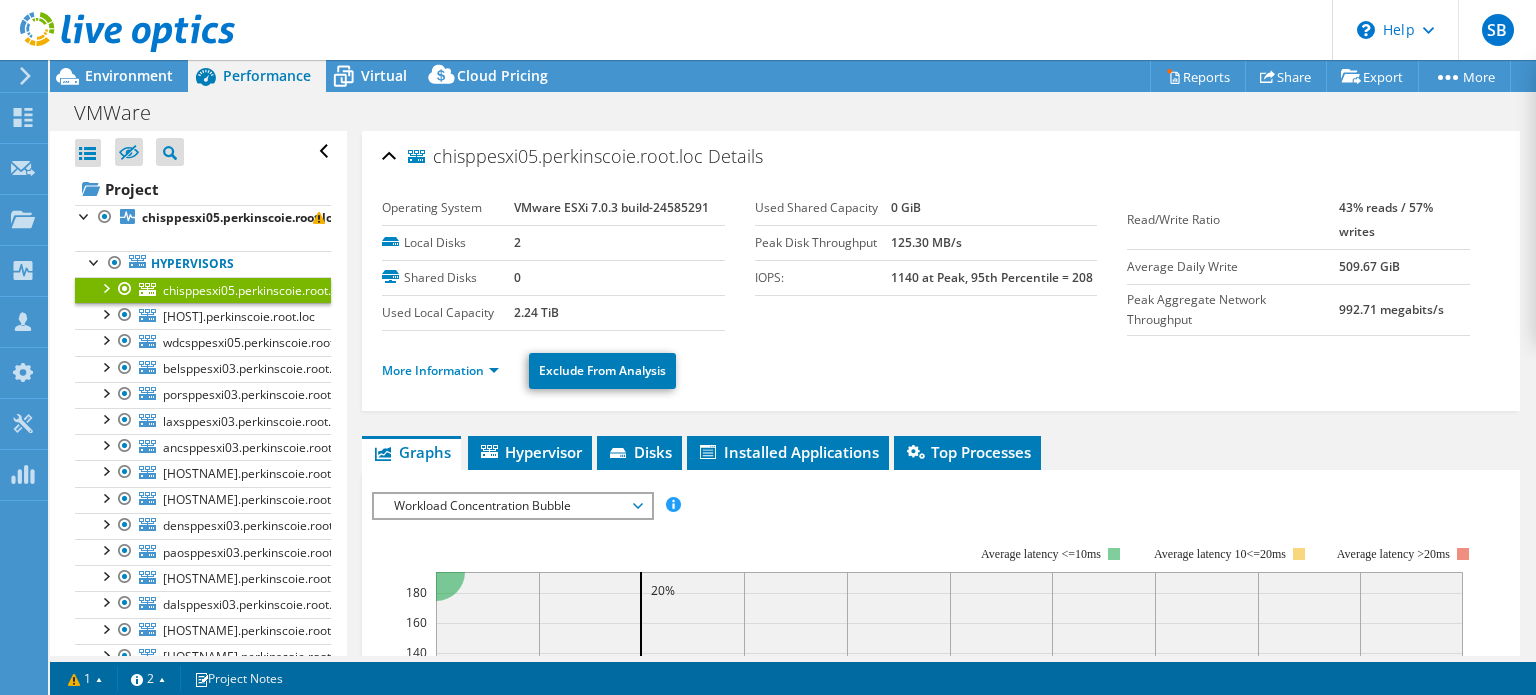 click on "Operating System
VMware ESXi 7.0.3 build-24585291
Local Disks
2
Shared Disks
0
Used Local Capacity
2.24 TiB
Used Shared Capacity
0 GiB
Peak Disk Throughput
125.30 MB/s
IOPS:" at bounding box center (754, 261) 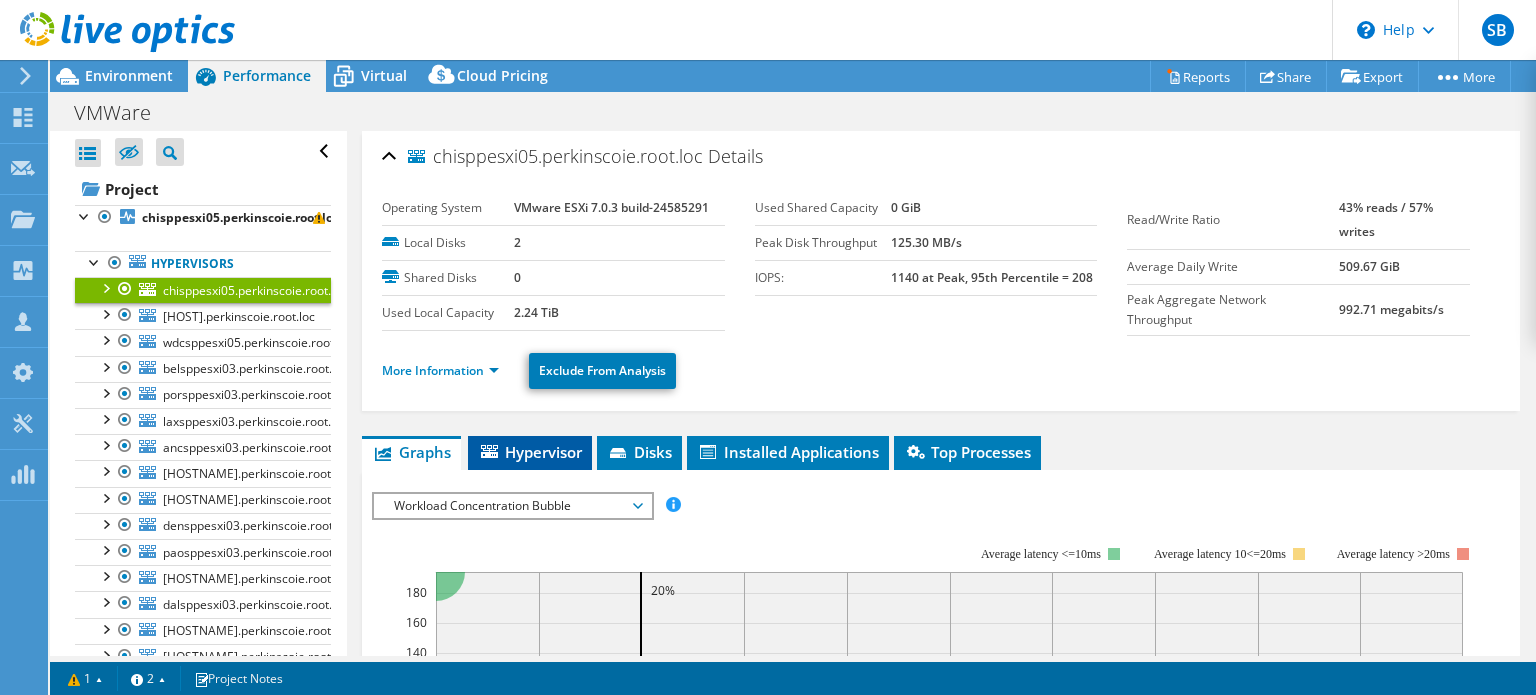 click on "Hypervisor" at bounding box center [530, 452] 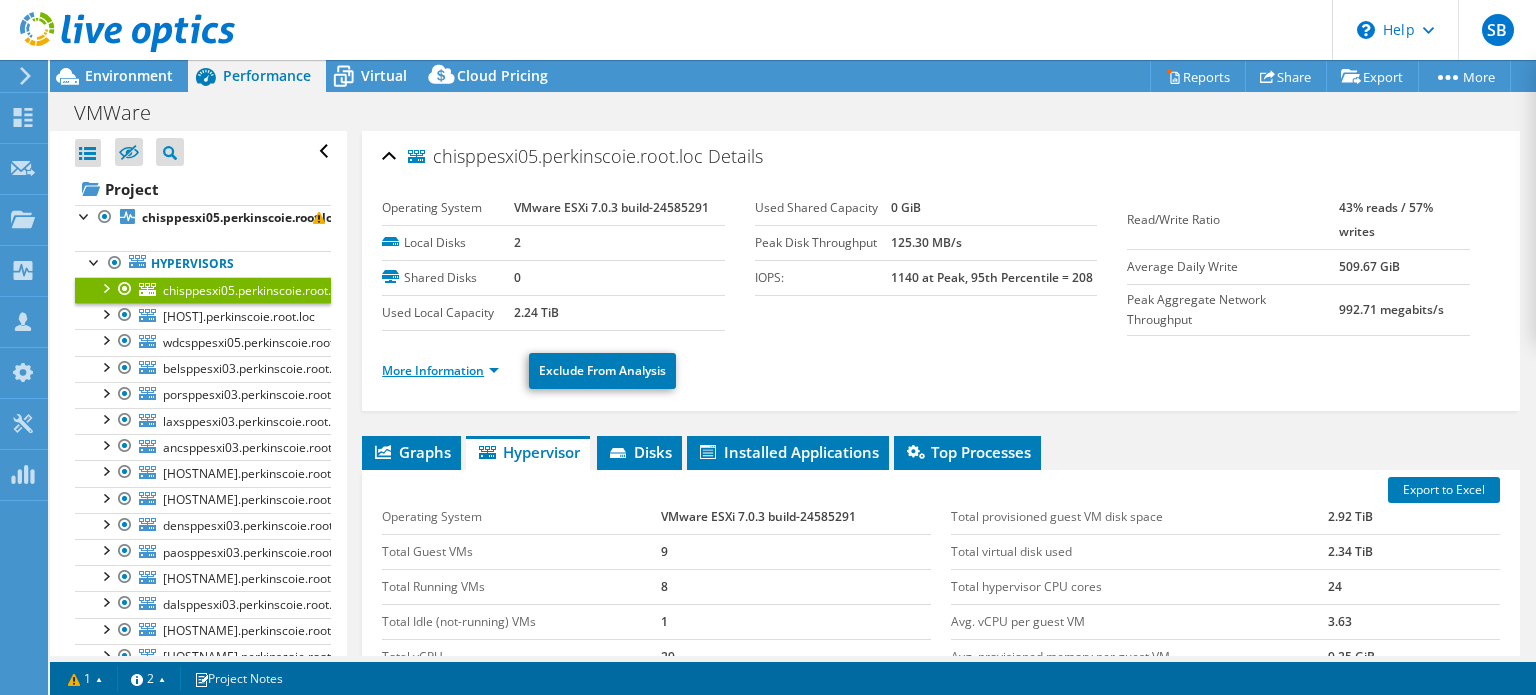 click on "More Information" at bounding box center [440, 370] 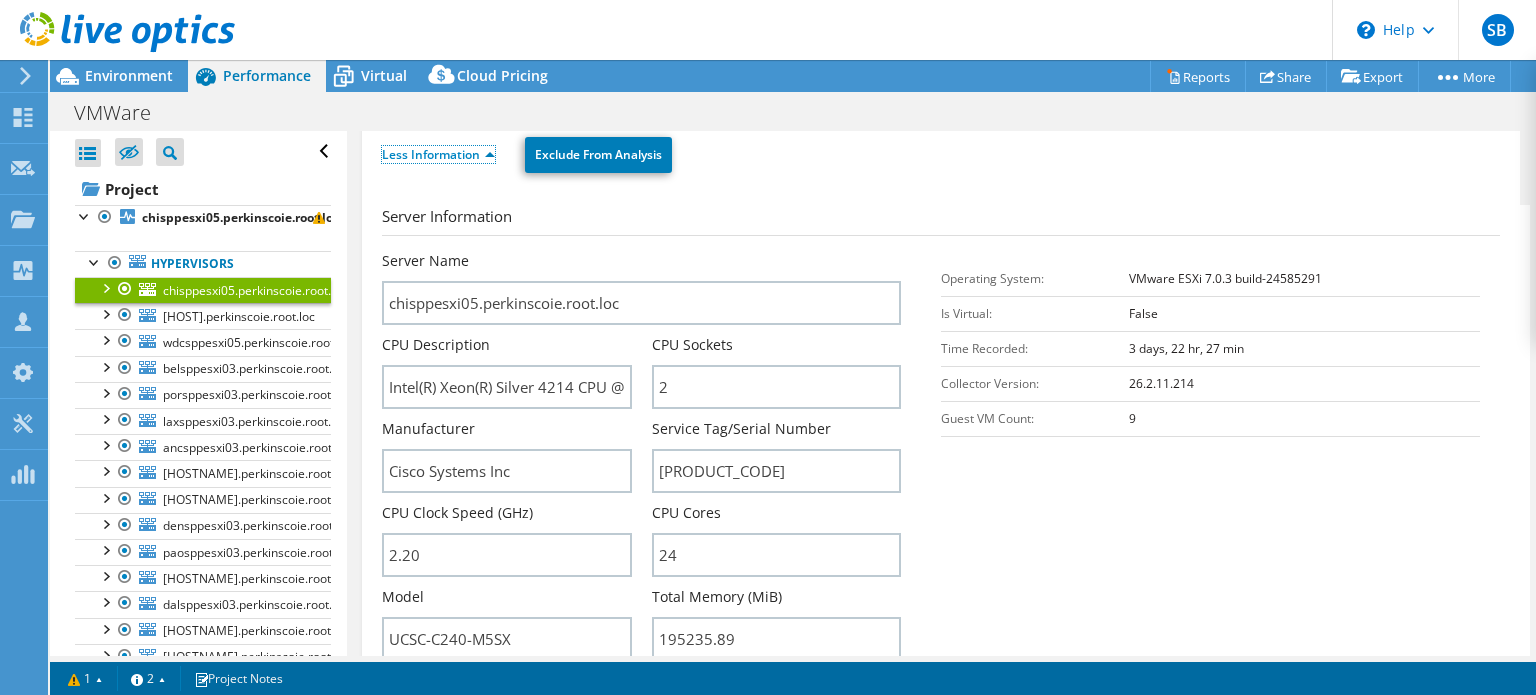 scroll, scrollTop: 100, scrollLeft: 0, axis: vertical 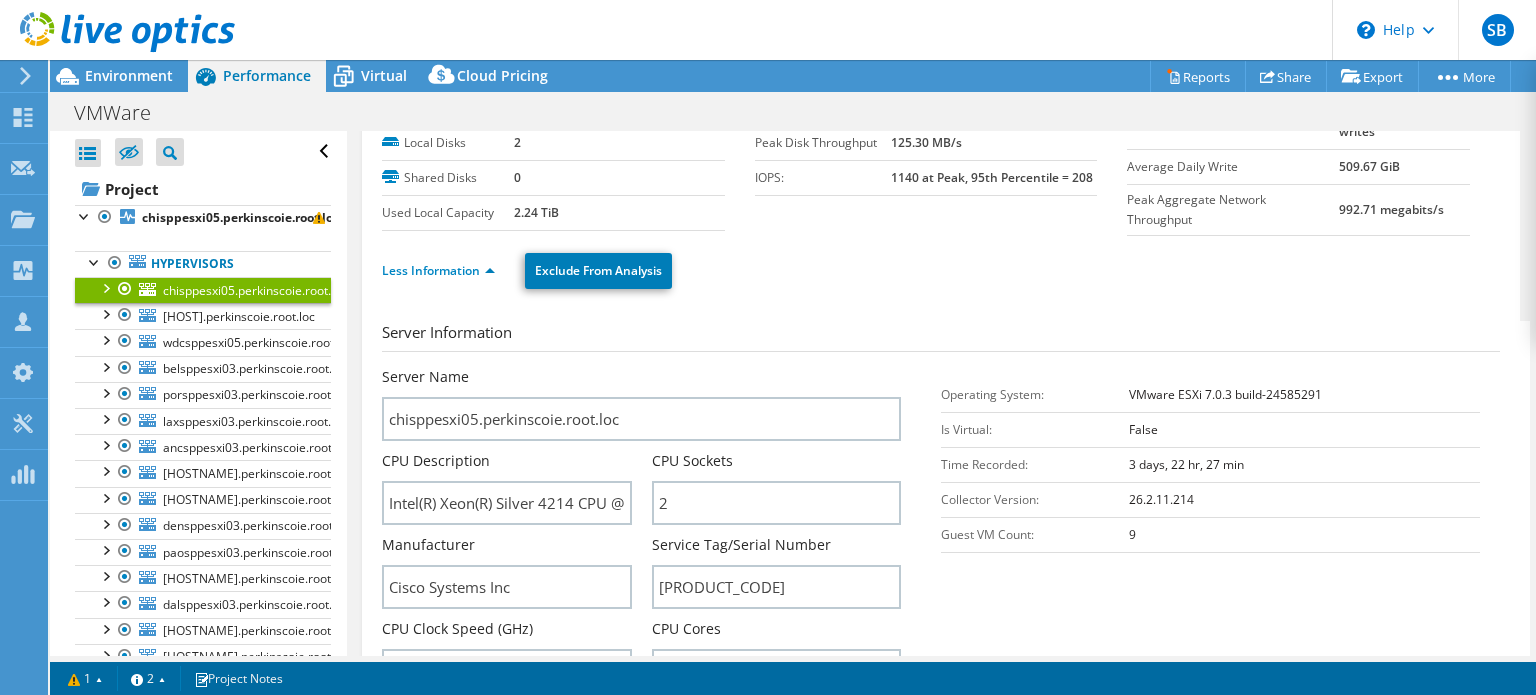 click on "Less Information
Exclude From Analysis" at bounding box center (941, 268) 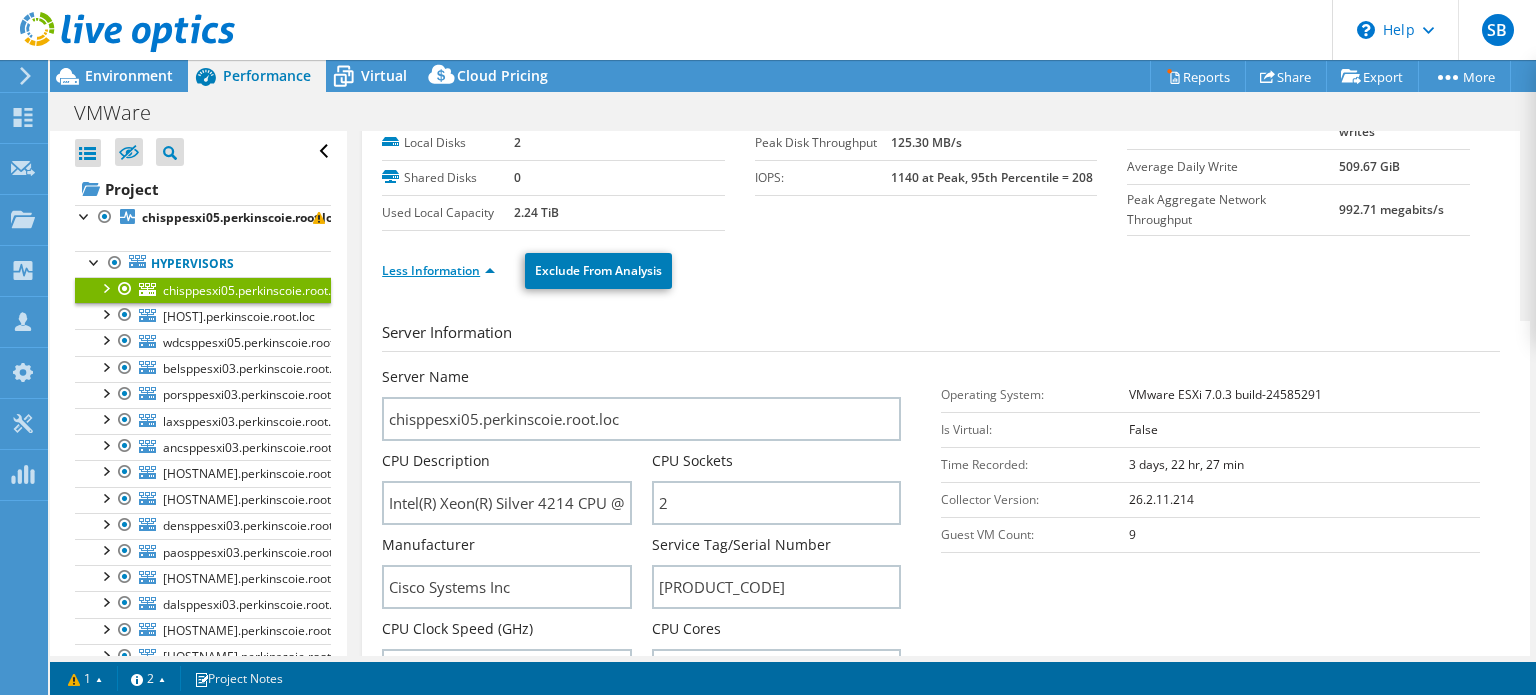 click on "Less Information" at bounding box center (438, 270) 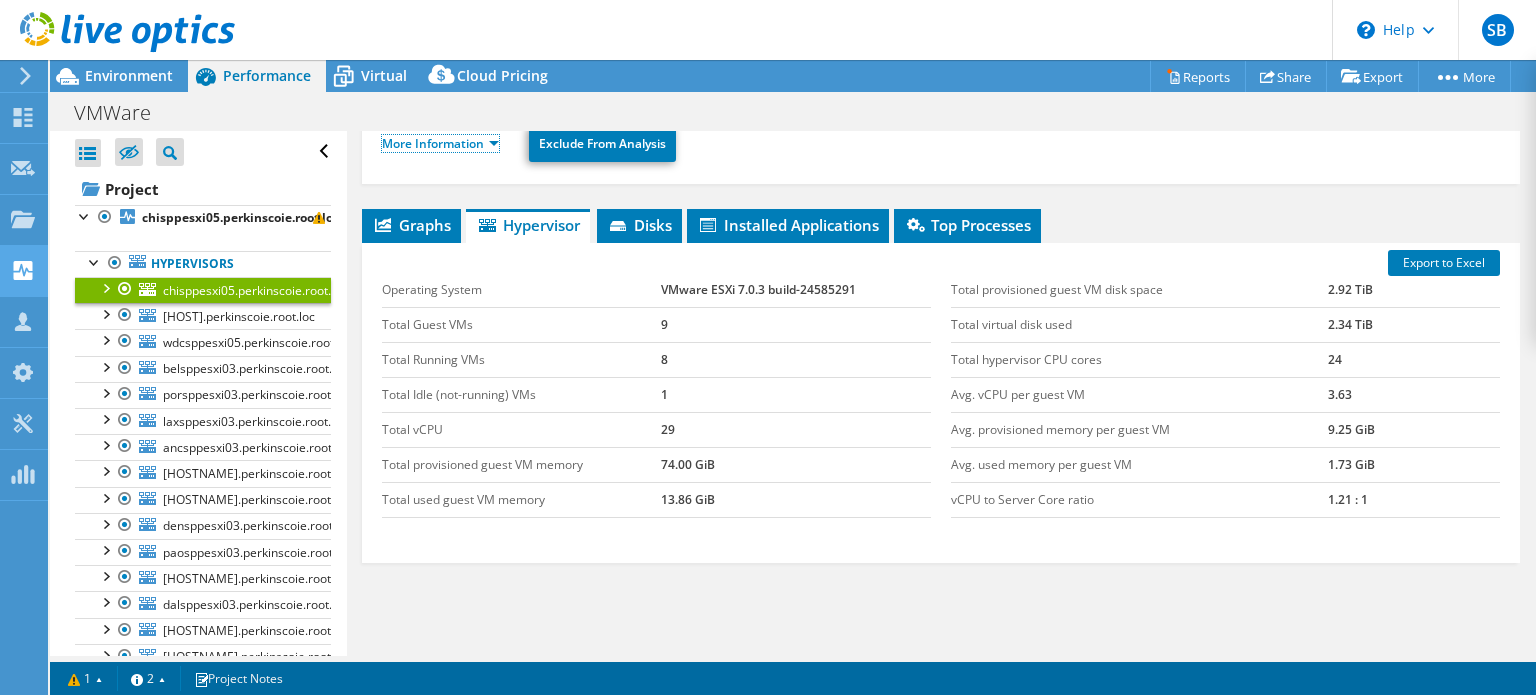scroll, scrollTop: 200, scrollLeft: 0, axis: vertical 